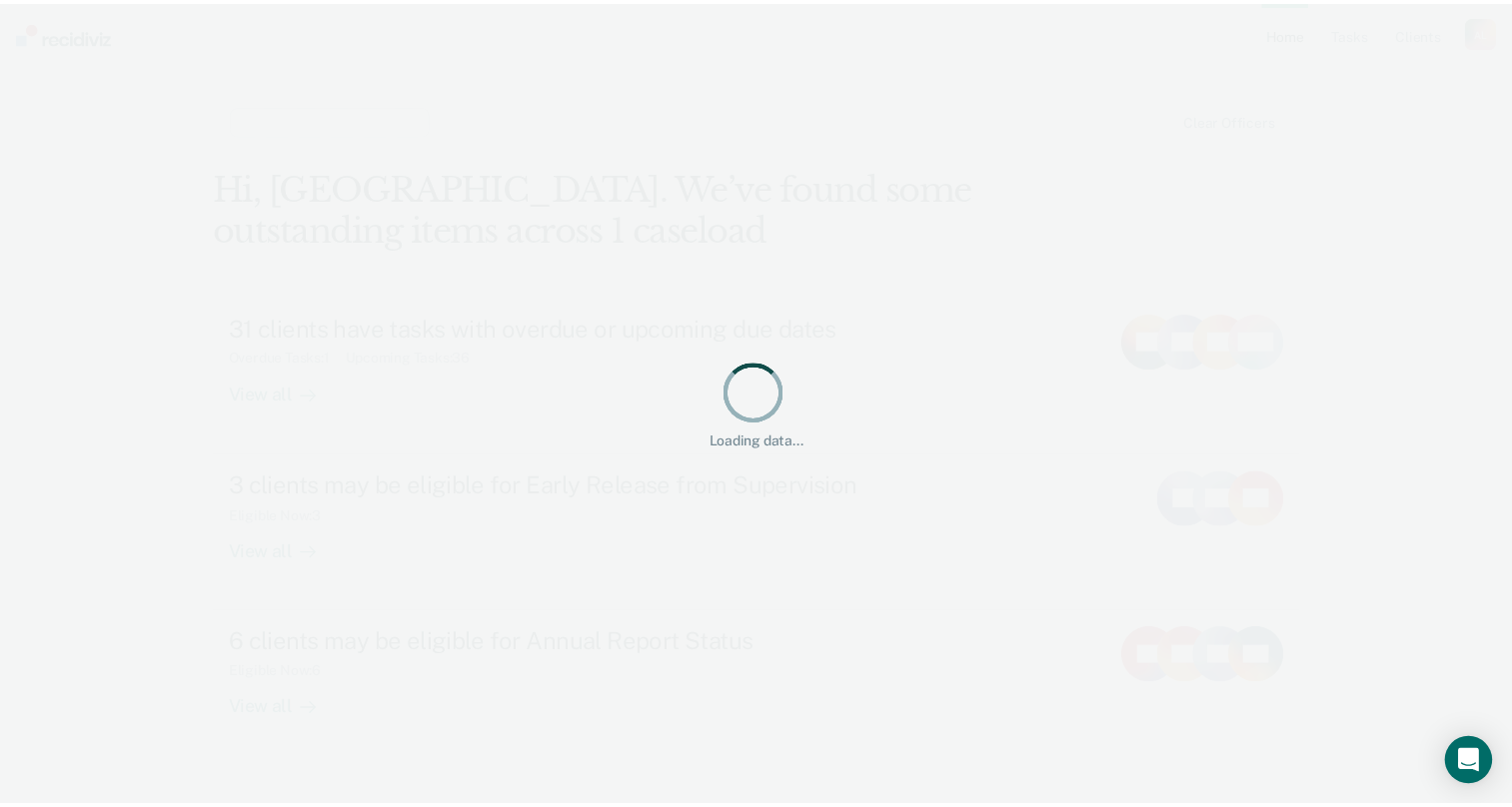 scroll, scrollTop: 0, scrollLeft: 0, axis: both 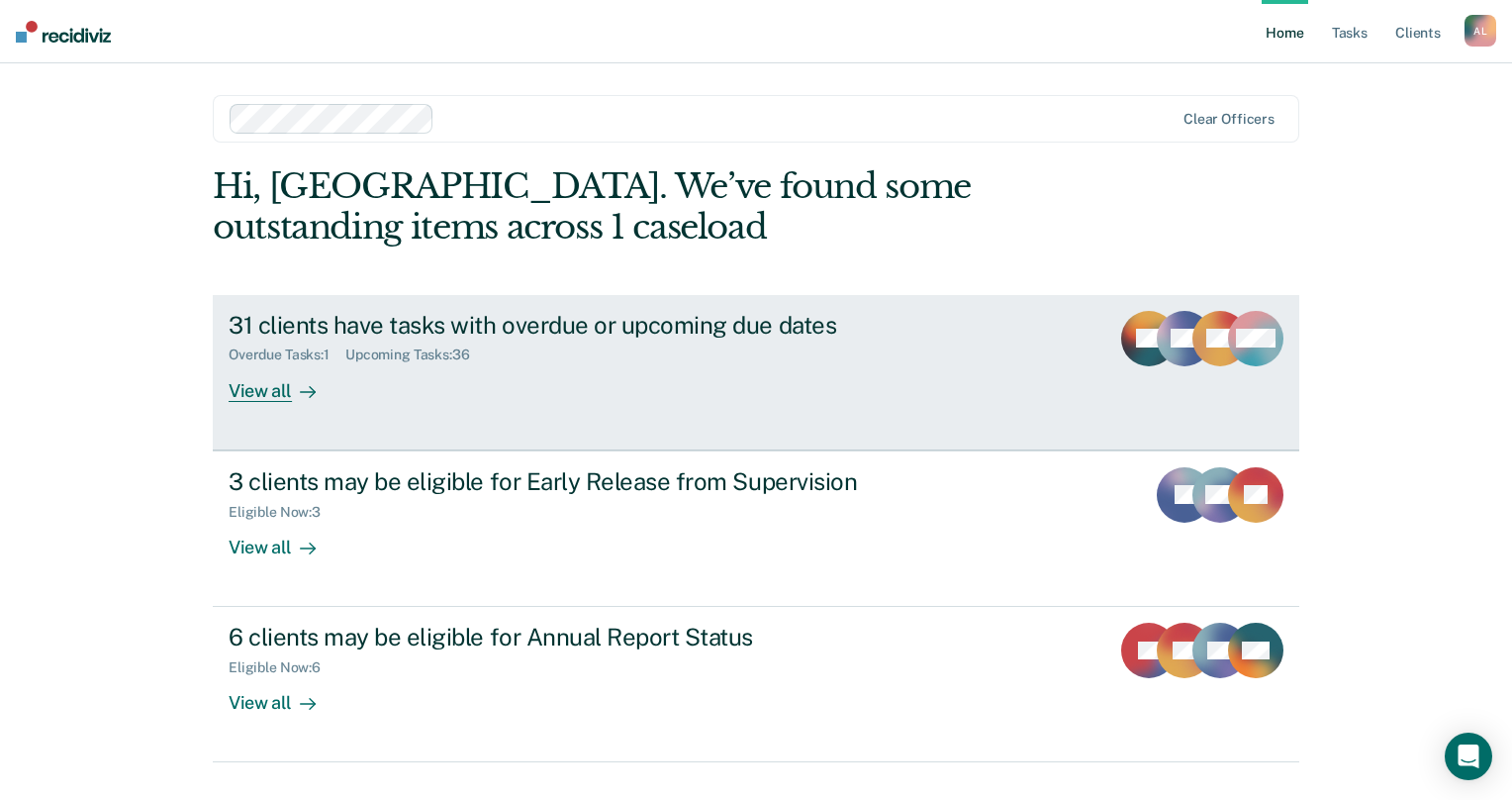 click on "31 clients have tasks with overdue or upcoming due dates" at bounding box center (576, 325) 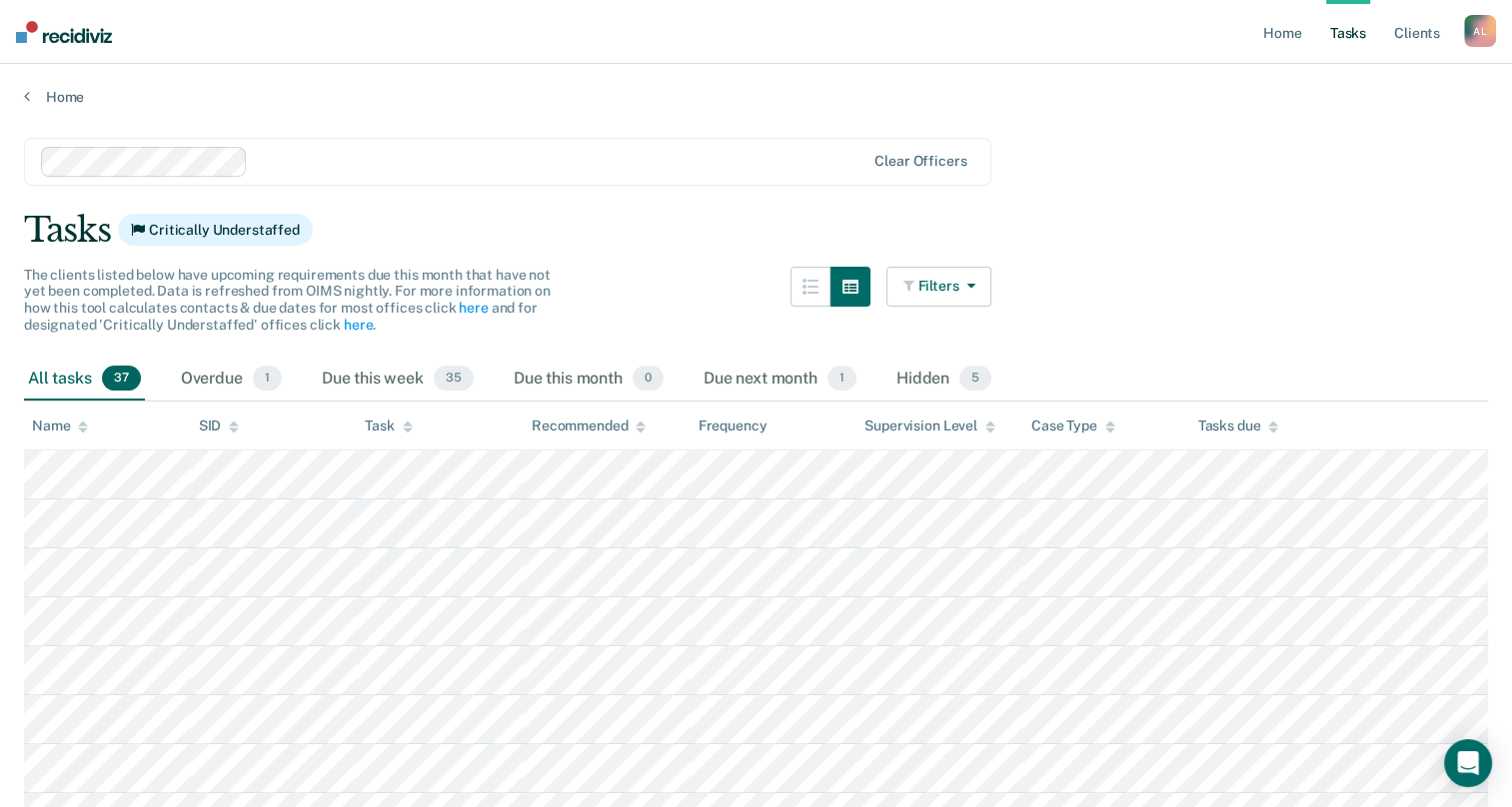 click on "Filters" at bounding box center [939, 287] 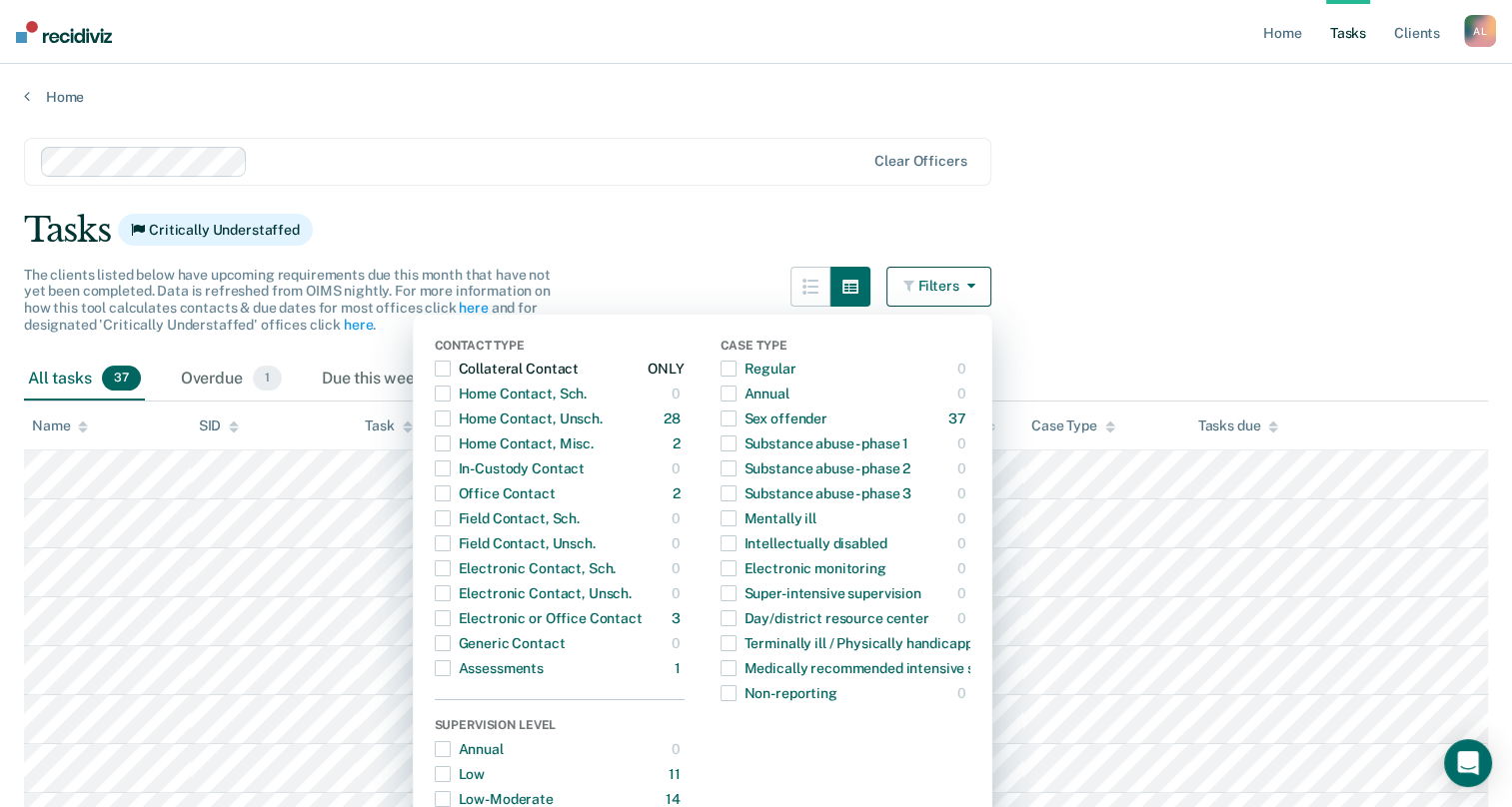click at bounding box center (443, 369) 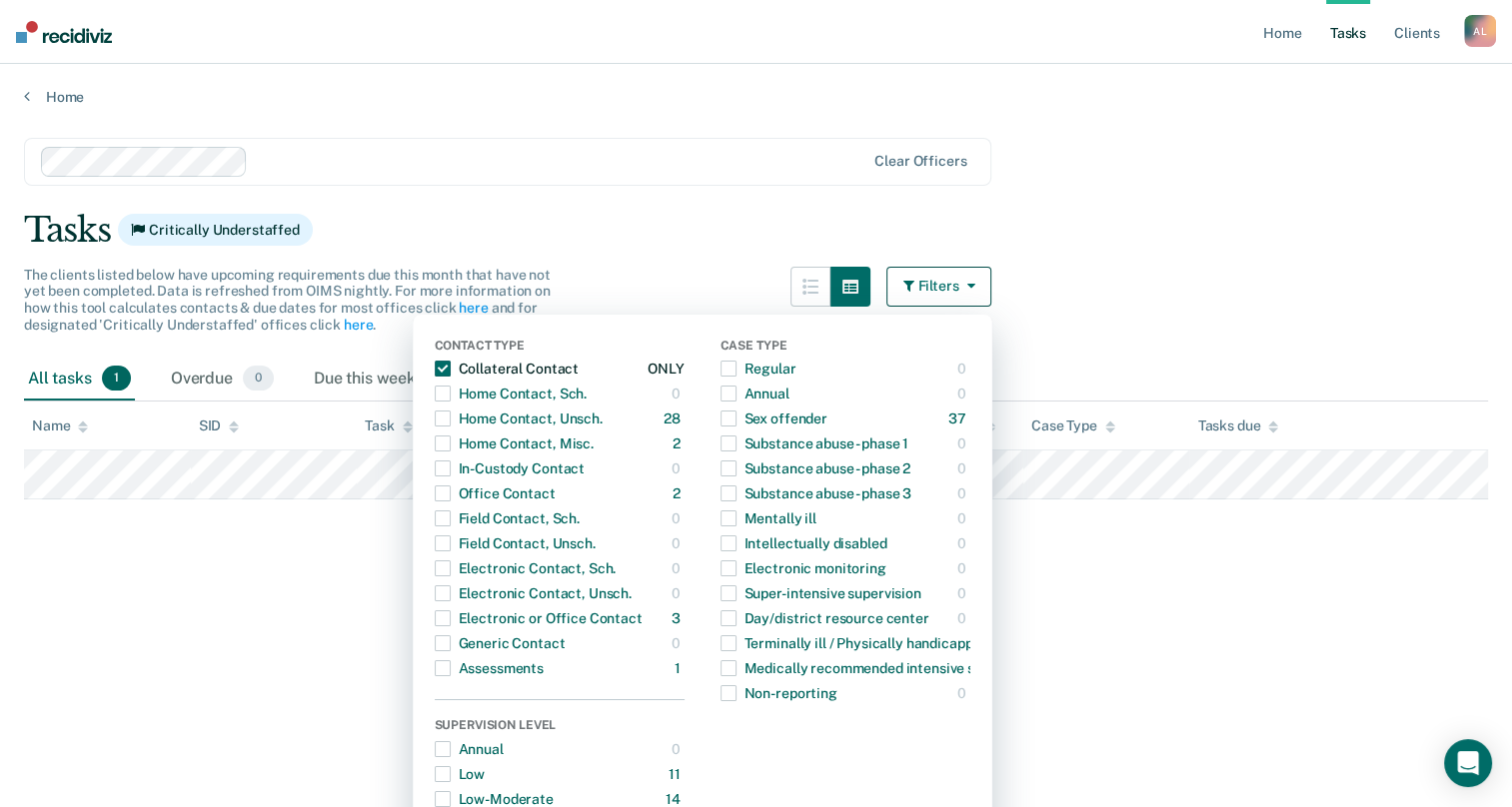 click at bounding box center [443, 369] 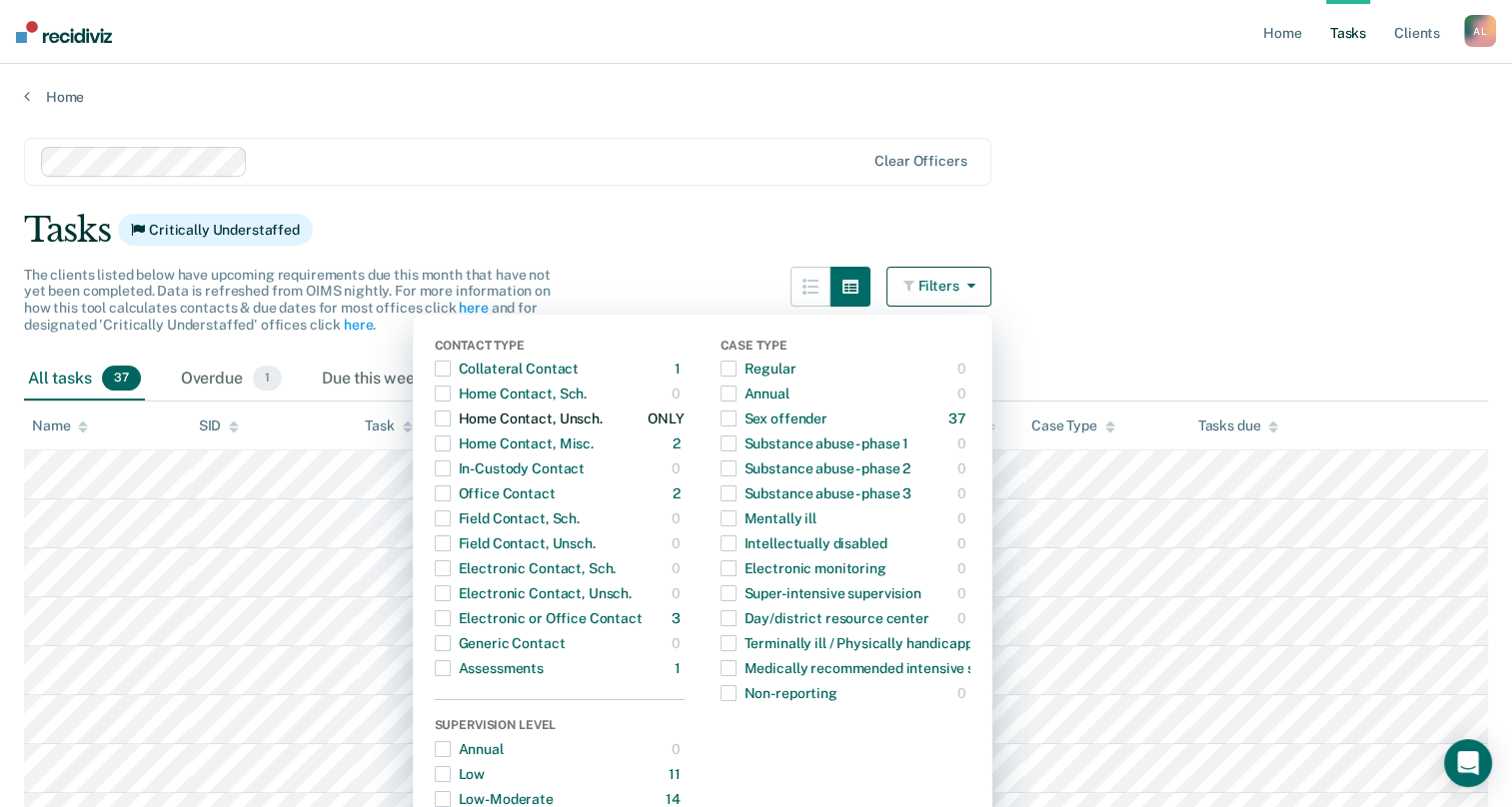 click at bounding box center (443, 418) 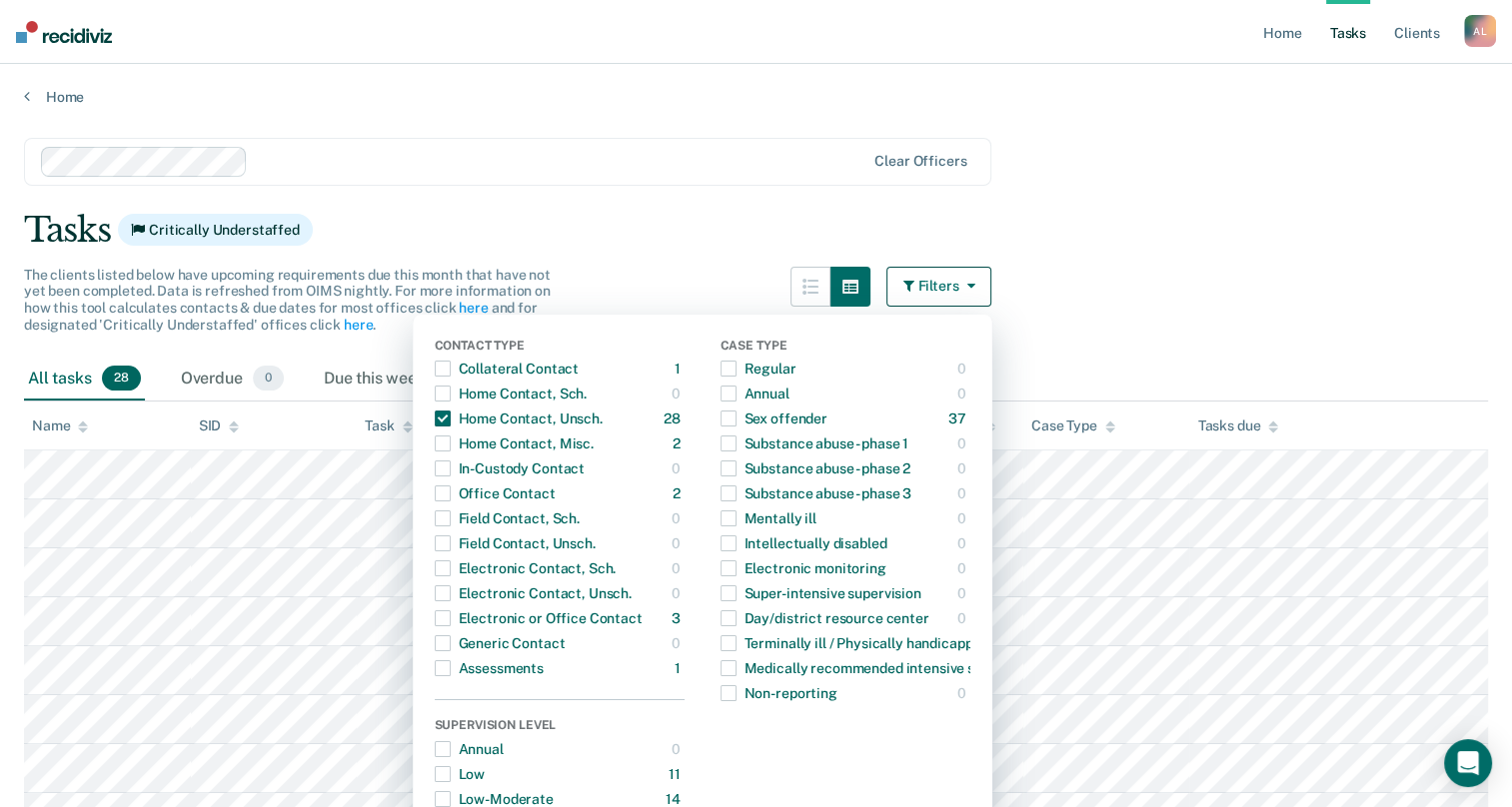 click on "Clear   officers Tasks Critically Understaffed The clients listed below have upcoming requirements due this month that have not yet been completed. Data is refreshed from OIMS nightly. For more information on how this tool calculates contacts & due dates for most offices click   here   and for designated 'Critically Understaffed' offices click   here .  Filters Contact Type Collateral Contact 1 ONLY Home Contact, Sch. 0 ONLY Home Contact, Unsch. 28 ONLY Home Contact, Misc. 2 ONLY In-Custody Contact 0 ONLY Office Contact 2 ONLY Field Contact, Sch. 0 ONLY Field Contact, Unsch. 0 ONLY Electronic Contact, Sch. 0 ONLY Electronic Contact, Unsch. 0 ONLY Electronic or Office Contact 3 ONLY Generic Contact 0 ONLY Assessments 1 ONLY Supervision Level Annual 0 ONLY Low 11 ONLY Low-Moderate 14 ONLY Moderate 12 ONLY High 0 ONLY In-custody 0 ONLY Case Type Regular 0 ONLY Annual 0 ONLY Sex offender 37 ONLY Substance abuse - phase 1 0 ONLY Substance abuse - phase 2 0 ONLY Substance abuse - phase 3 0 ONLY Mentally ill 0 ONLY" at bounding box center (756, 1000) 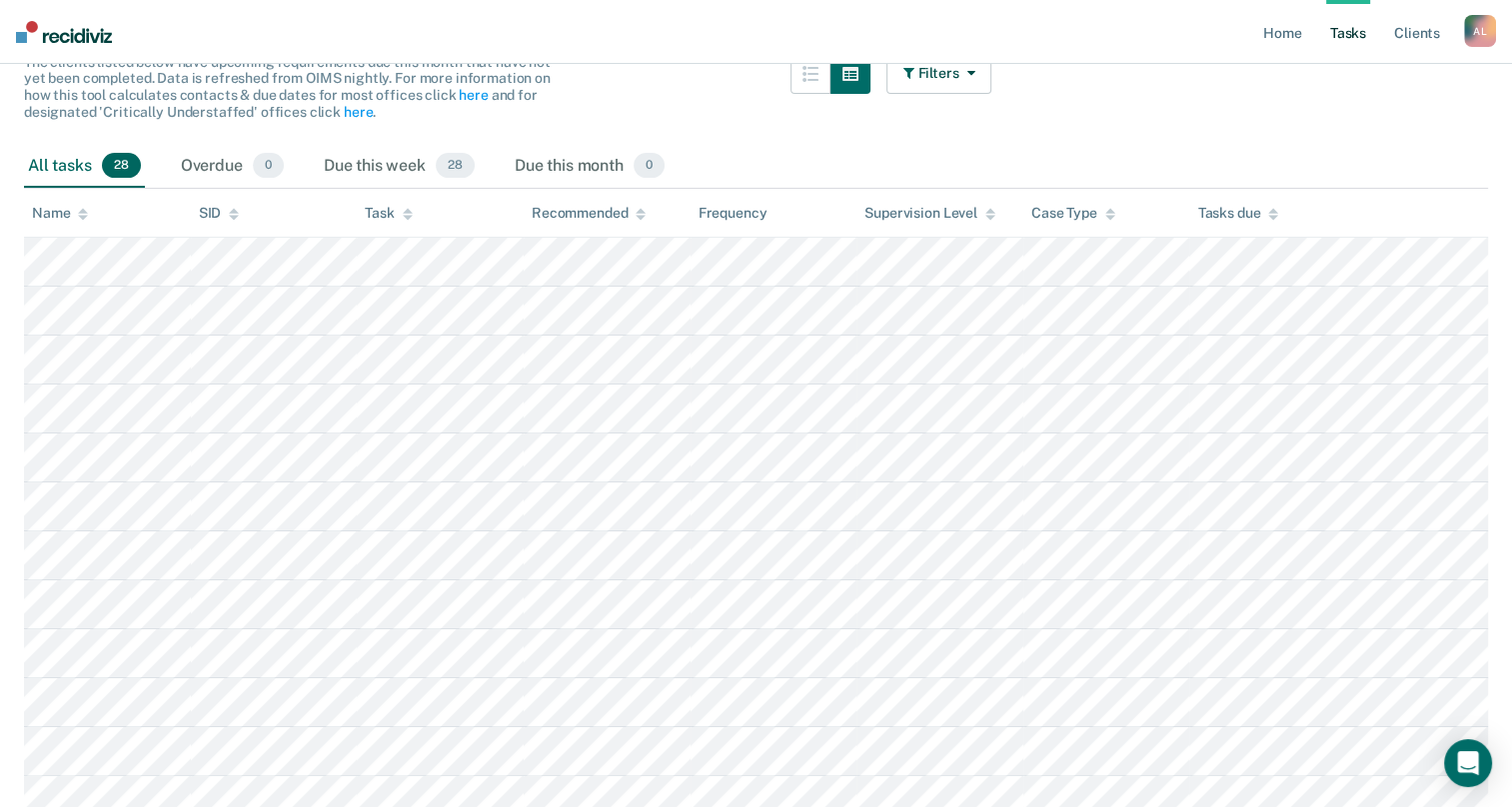 scroll, scrollTop: 0, scrollLeft: 0, axis: both 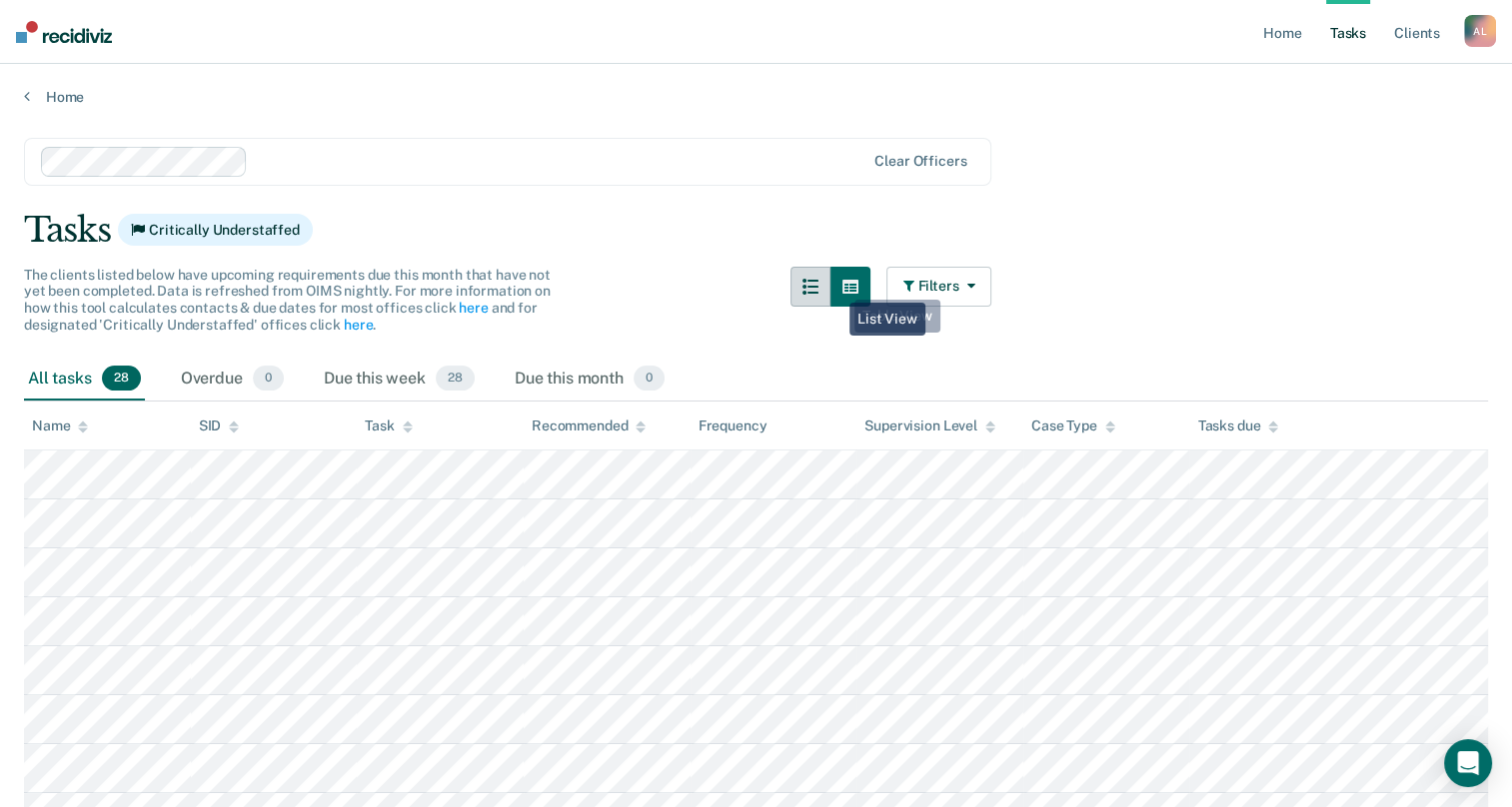 click at bounding box center (810, 287) 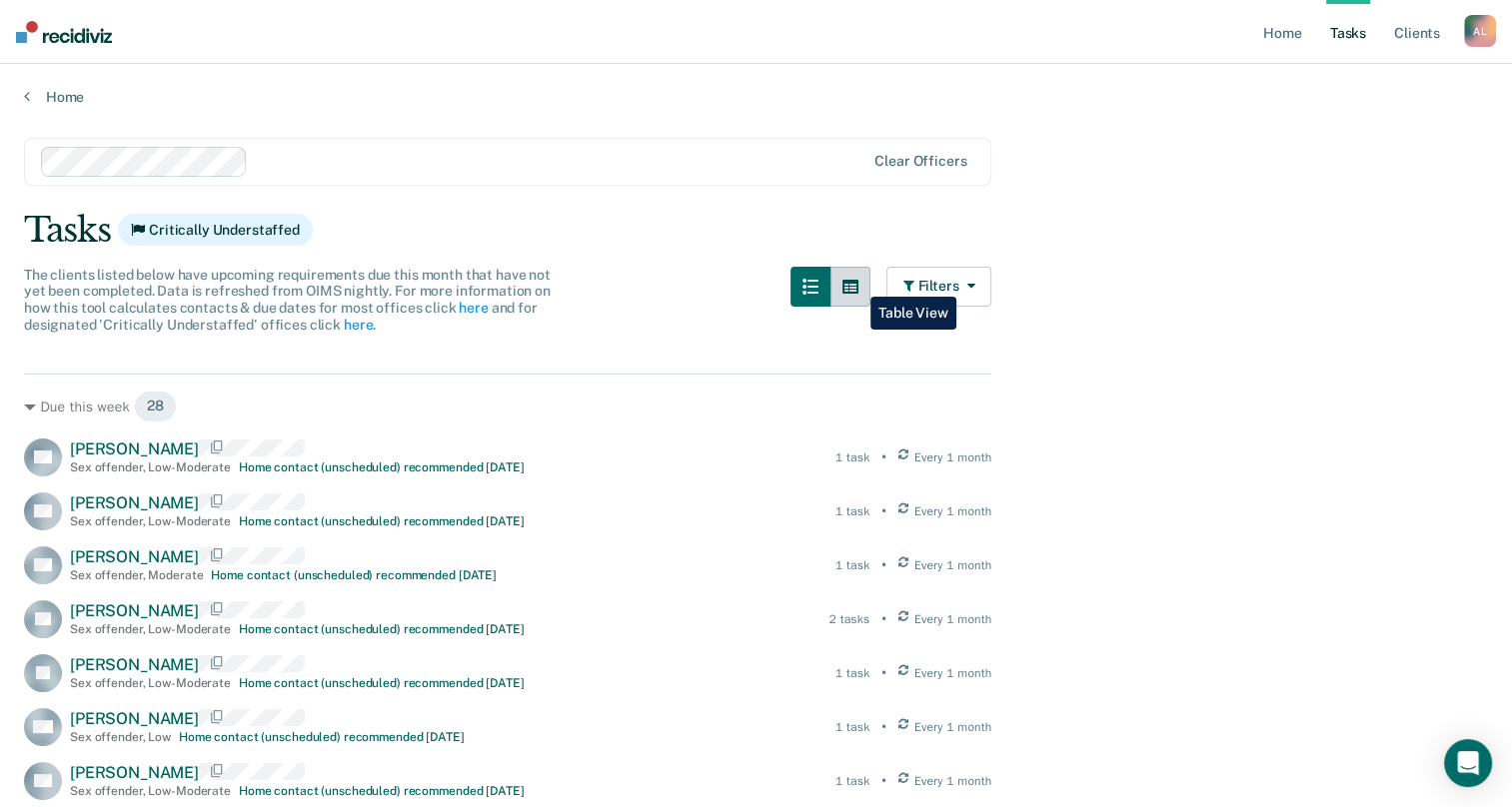 click 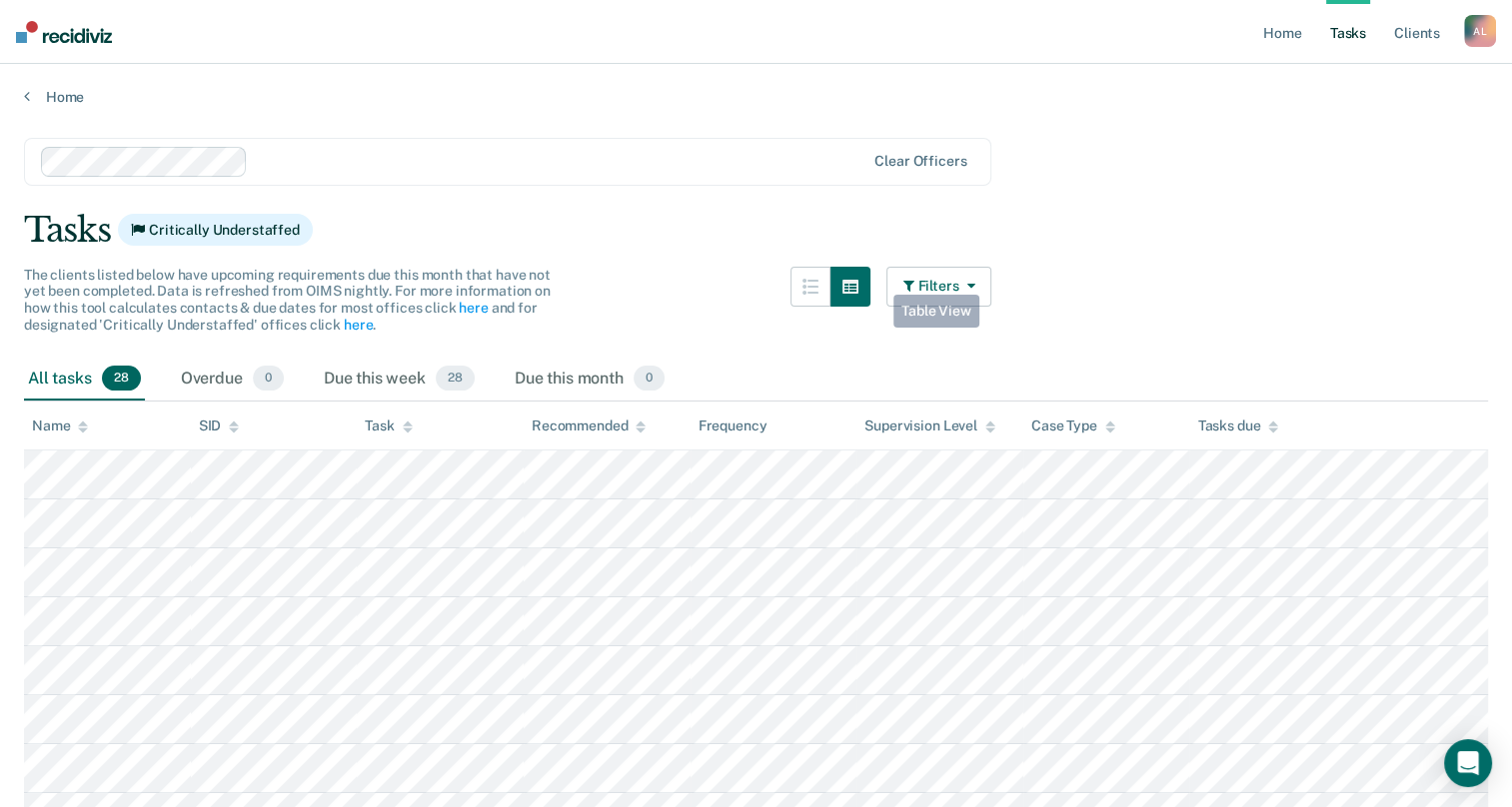 click on "Filters" at bounding box center [939, 287] 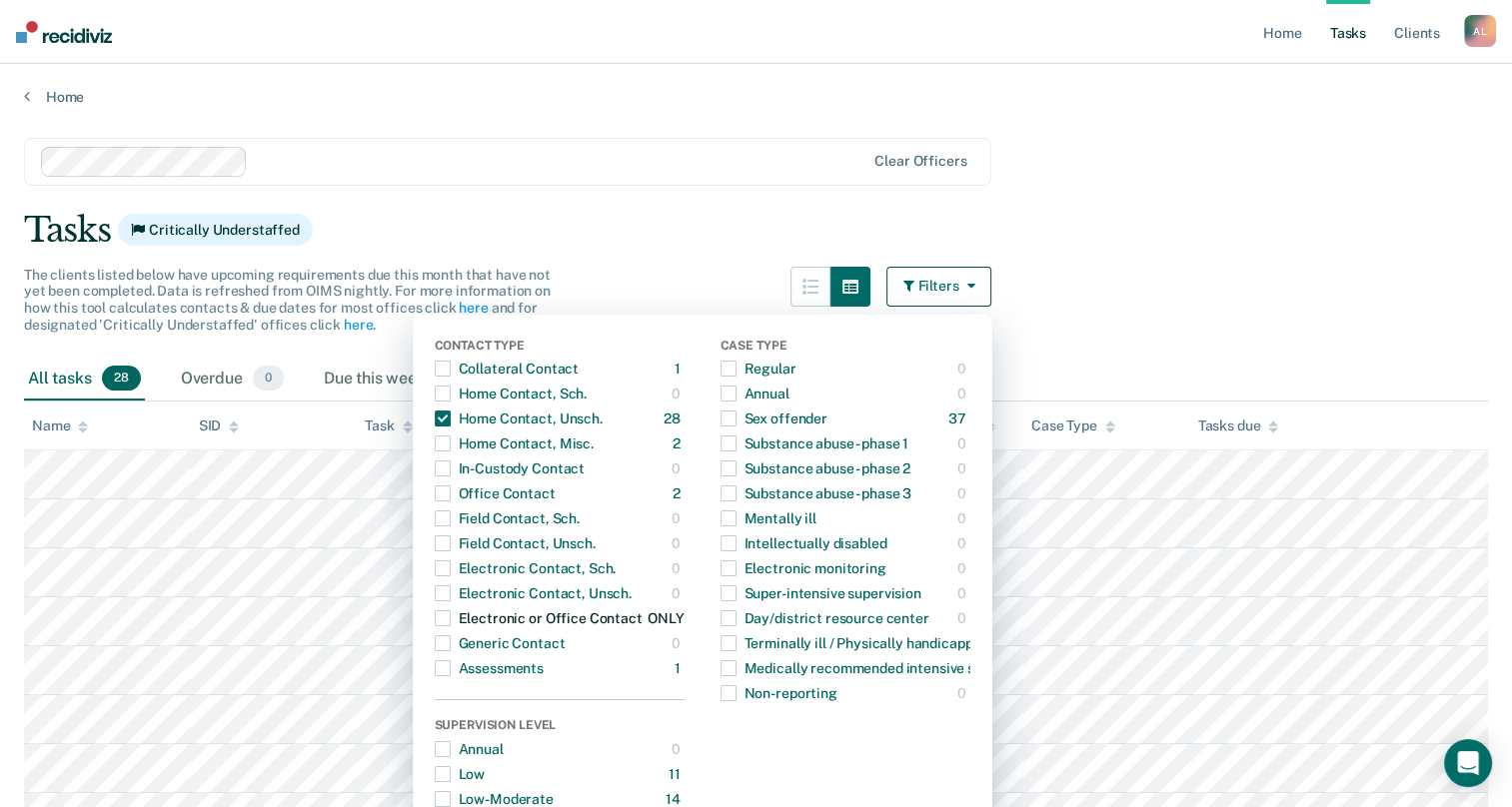 click at bounding box center (443, 618) 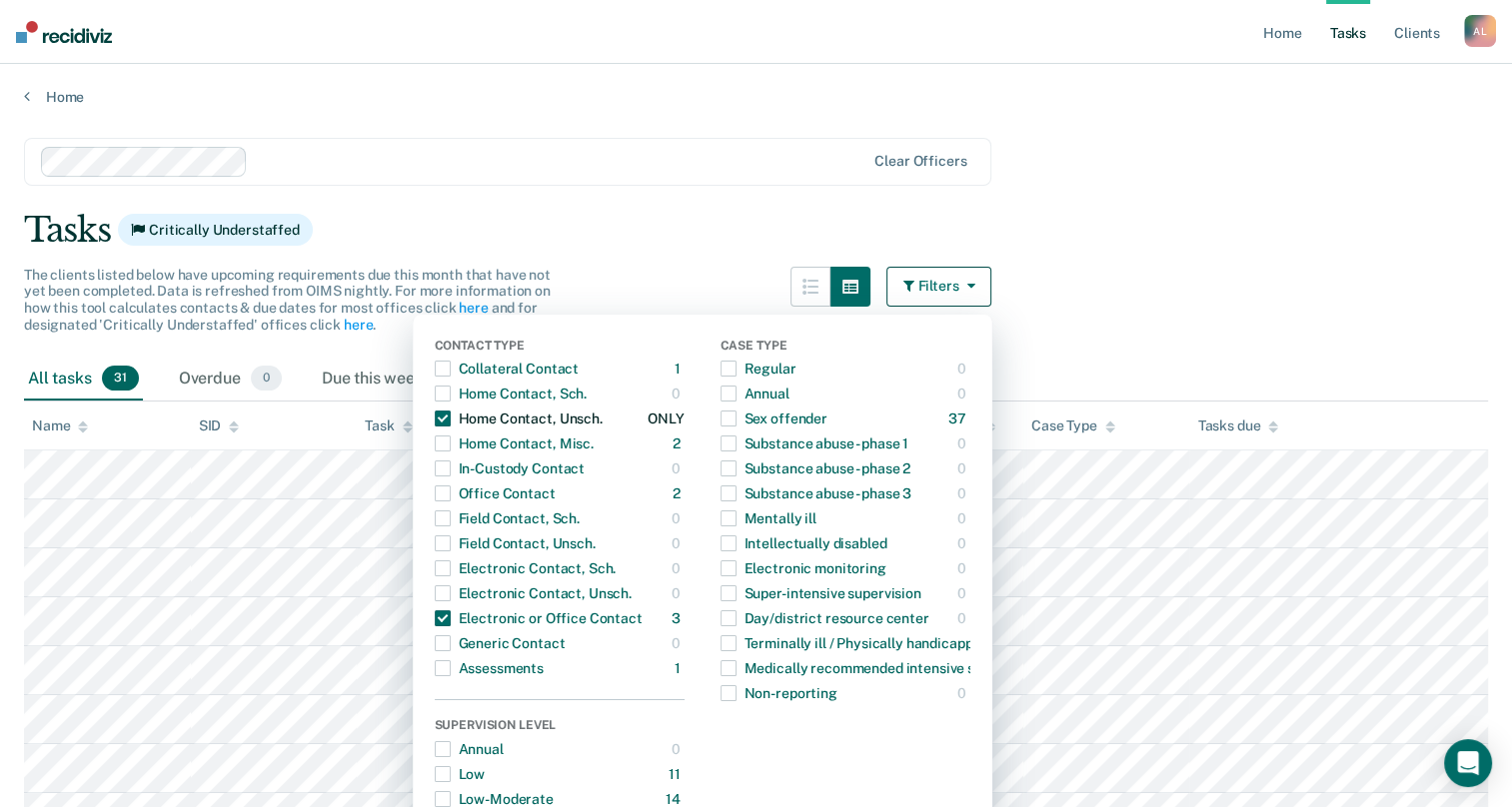 click at bounding box center [443, 418] 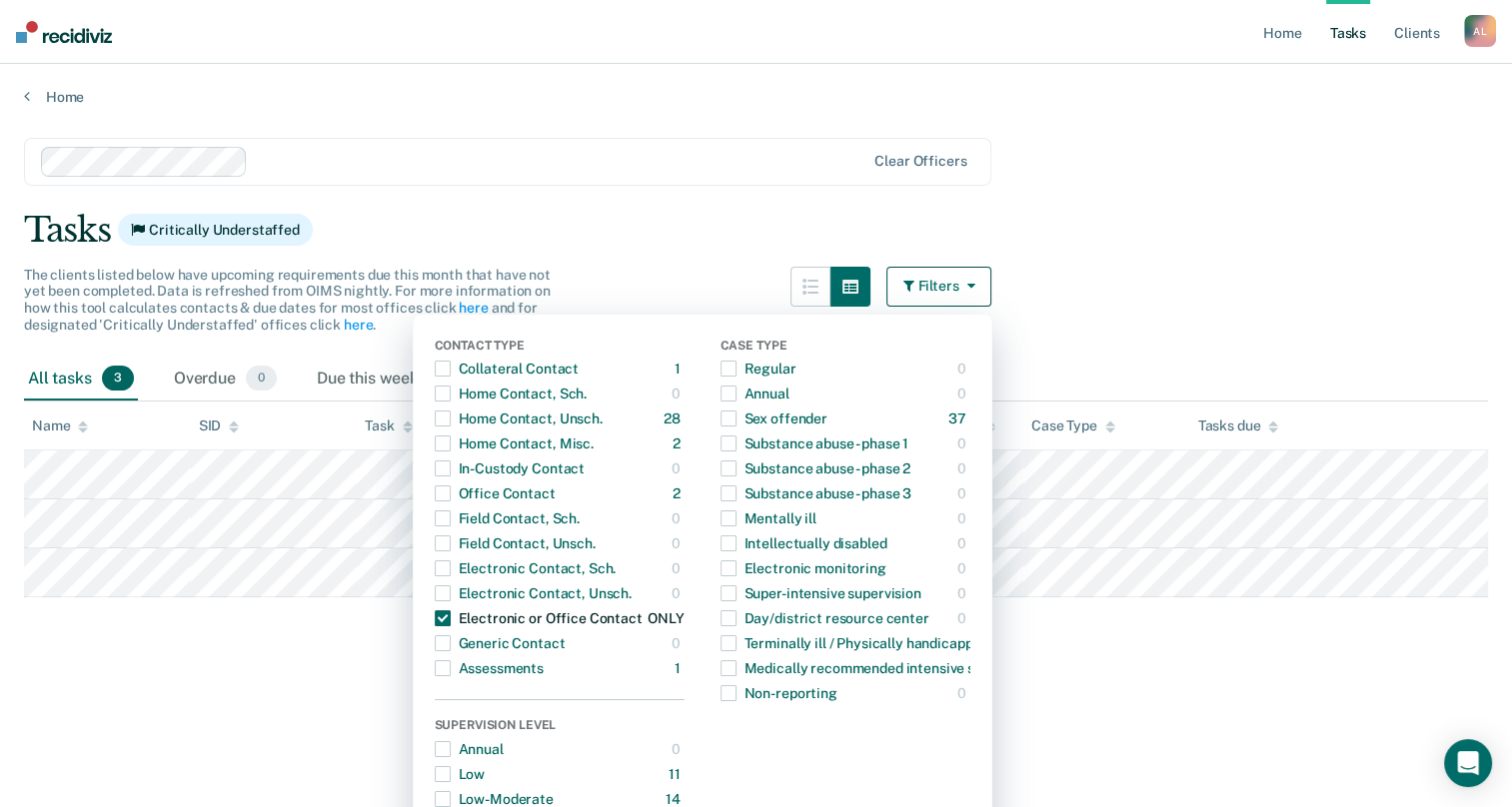 click at bounding box center [443, 618] 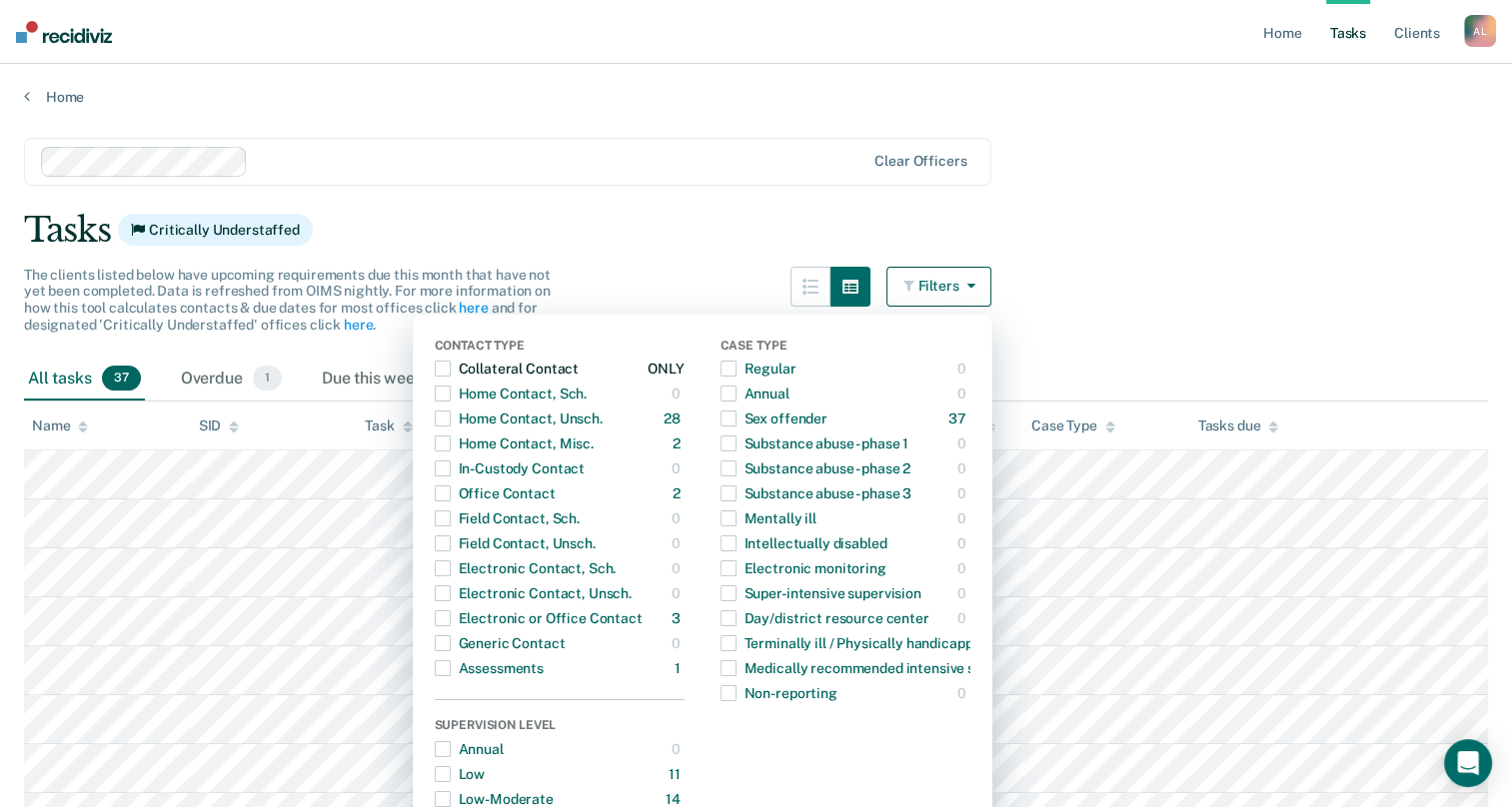 click at bounding box center [443, 369] 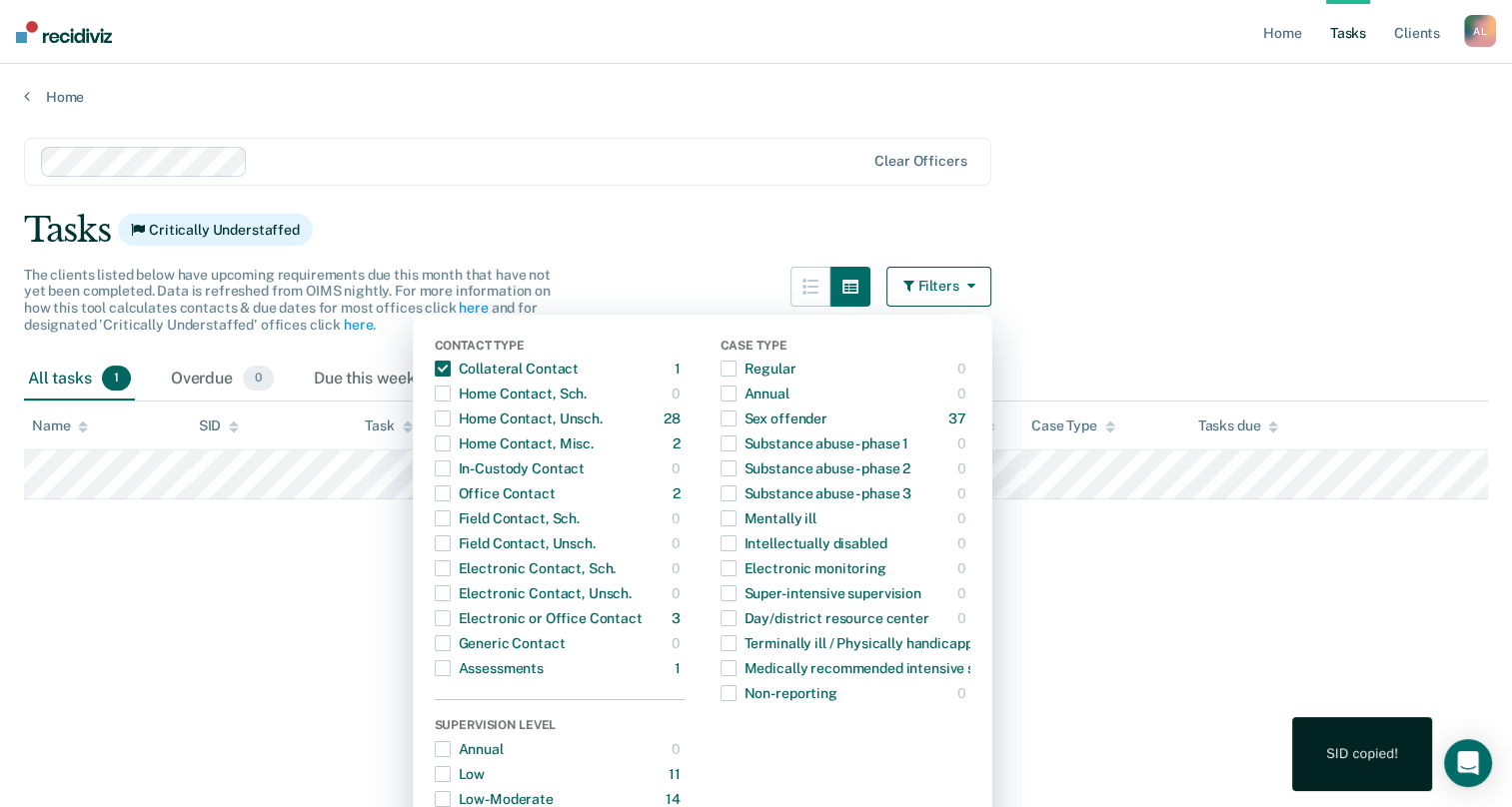 click on "Clear   officers Tasks Critically Understaffed The clients listed below have upcoming requirements due this month that have not yet been completed. Data is refreshed from OIMS nightly. For more information on how this tool calculates contacts & due dates for most offices click   here   and for designated 'Critically Understaffed' offices click   here .  Filters Contact Type Collateral Contact 1 ONLY Home Contact, Sch. 0 ONLY Home Contact, Unsch. 28 ONLY Home Contact, Misc. 2 ONLY In-Custody Contact 0 ONLY Office Contact 2 ONLY Field Contact, Sch. 0 ONLY Field Contact, Unsch. 0 ONLY Electronic Contact, Sch. 0 ONLY Electronic Contact, Unsch. 0 ONLY Electronic or Office Contact 3 ONLY Generic Contact 0 ONLY Assessments 1 ONLY Supervision Level Annual 0 ONLY Low 11 ONLY Low-Moderate 14 ONLY Moderate 12 ONLY High 0 ONLY In-custody 0 ONLY Case Type Regular 0 ONLY Annual 0 ONLY Sex offender 37 ONLY Substance abuse - phase 1 0 ONLY Substance abuse - phase 2 0 ONLY Substance abuse - phase 3 0 ONLY Mentally ill 0 ONLY" at bounding box center (756, 453) 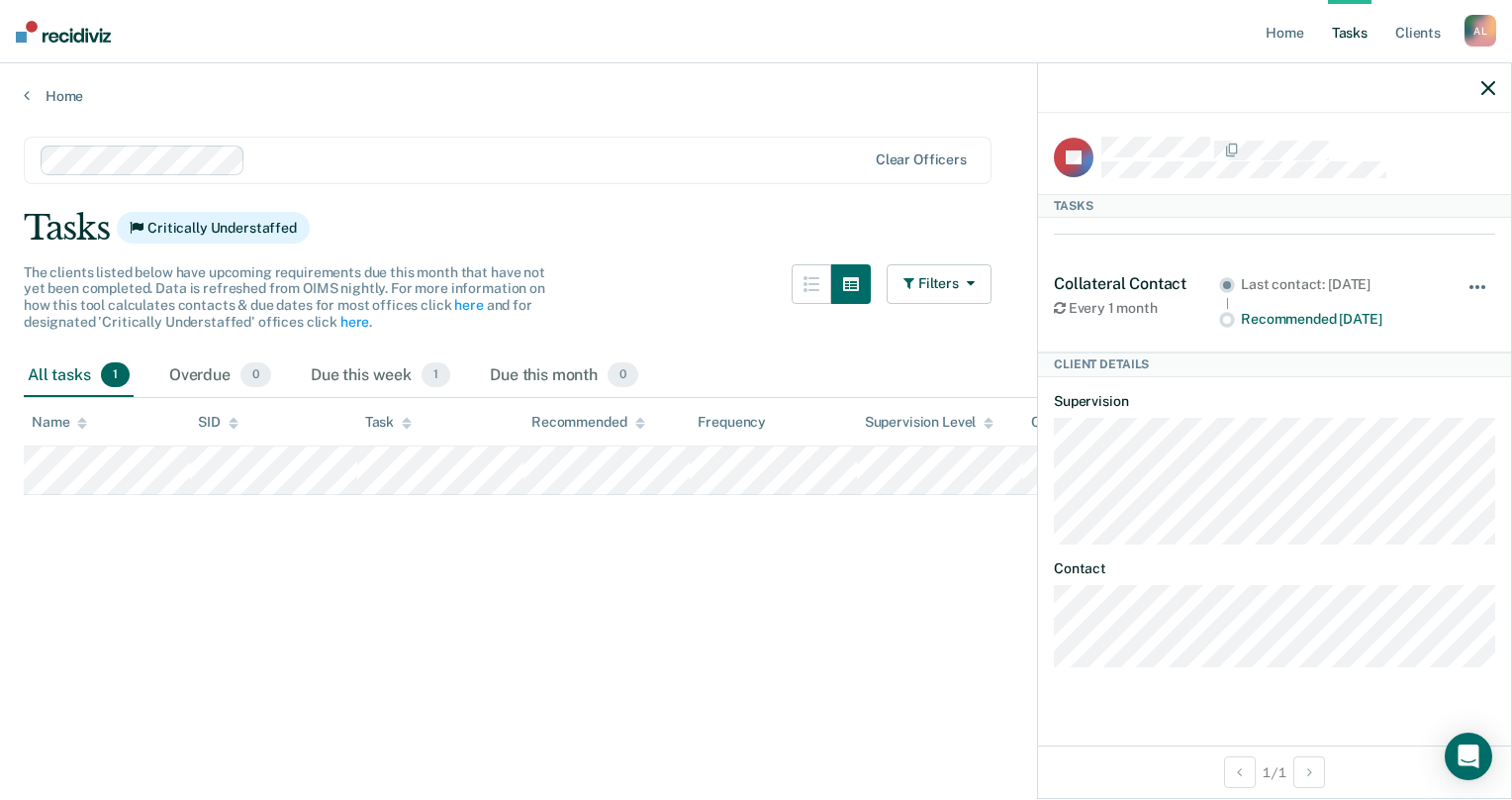 click at bounding box center [1478, 297] 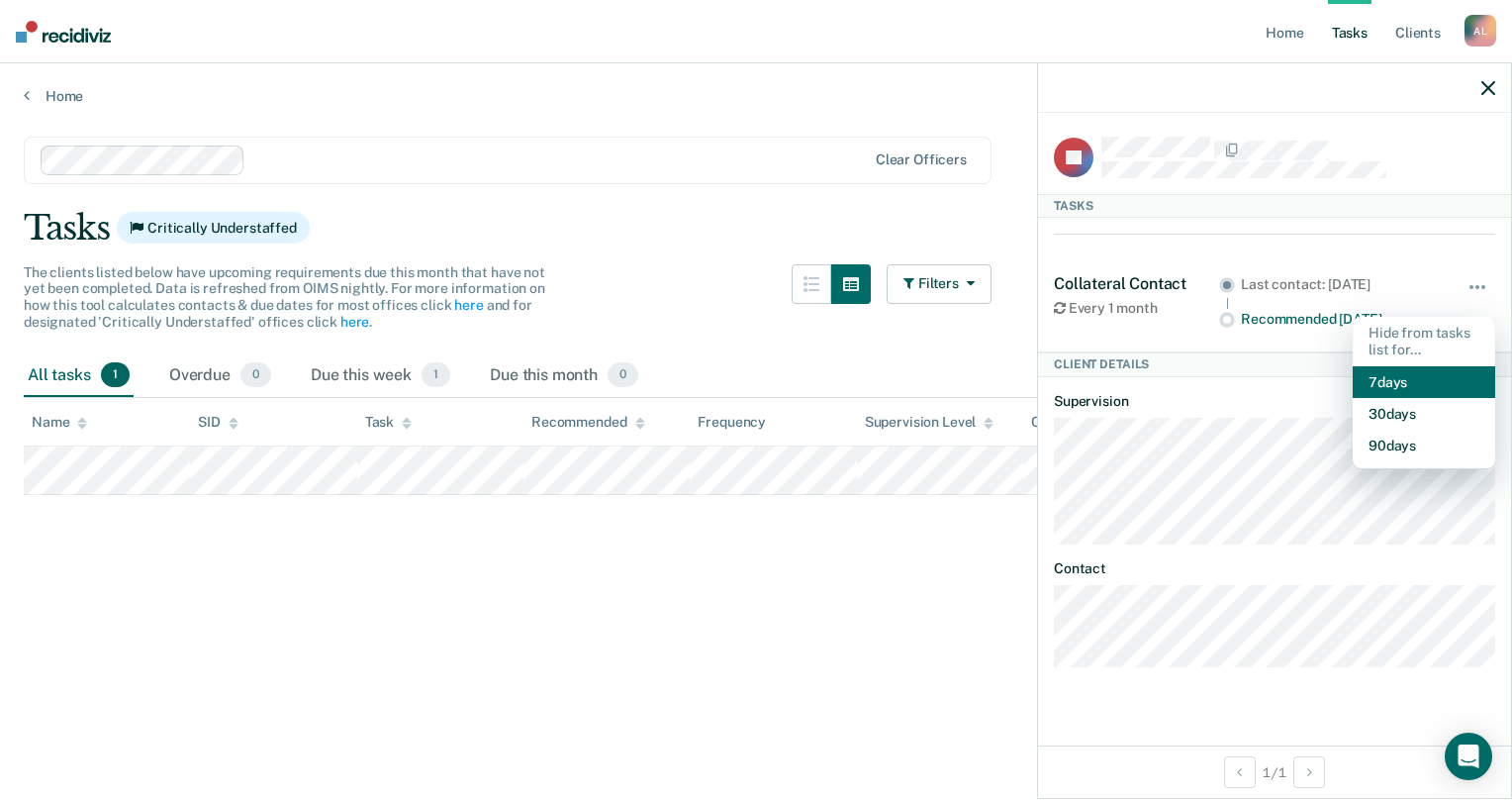click on "7  days" at bounding box center (1424, 382) 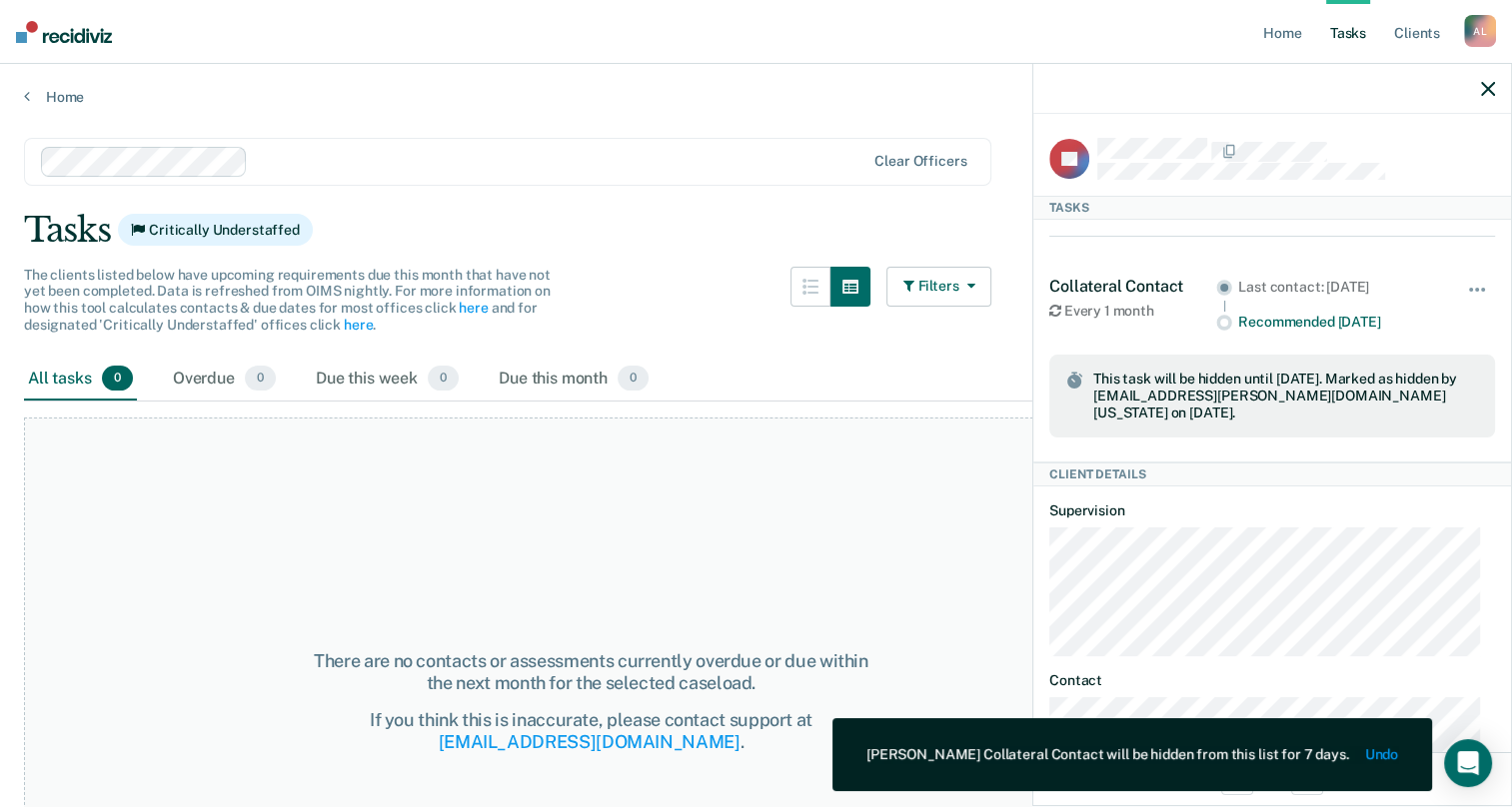 click on "Filters" at bounding box center [939, 287] 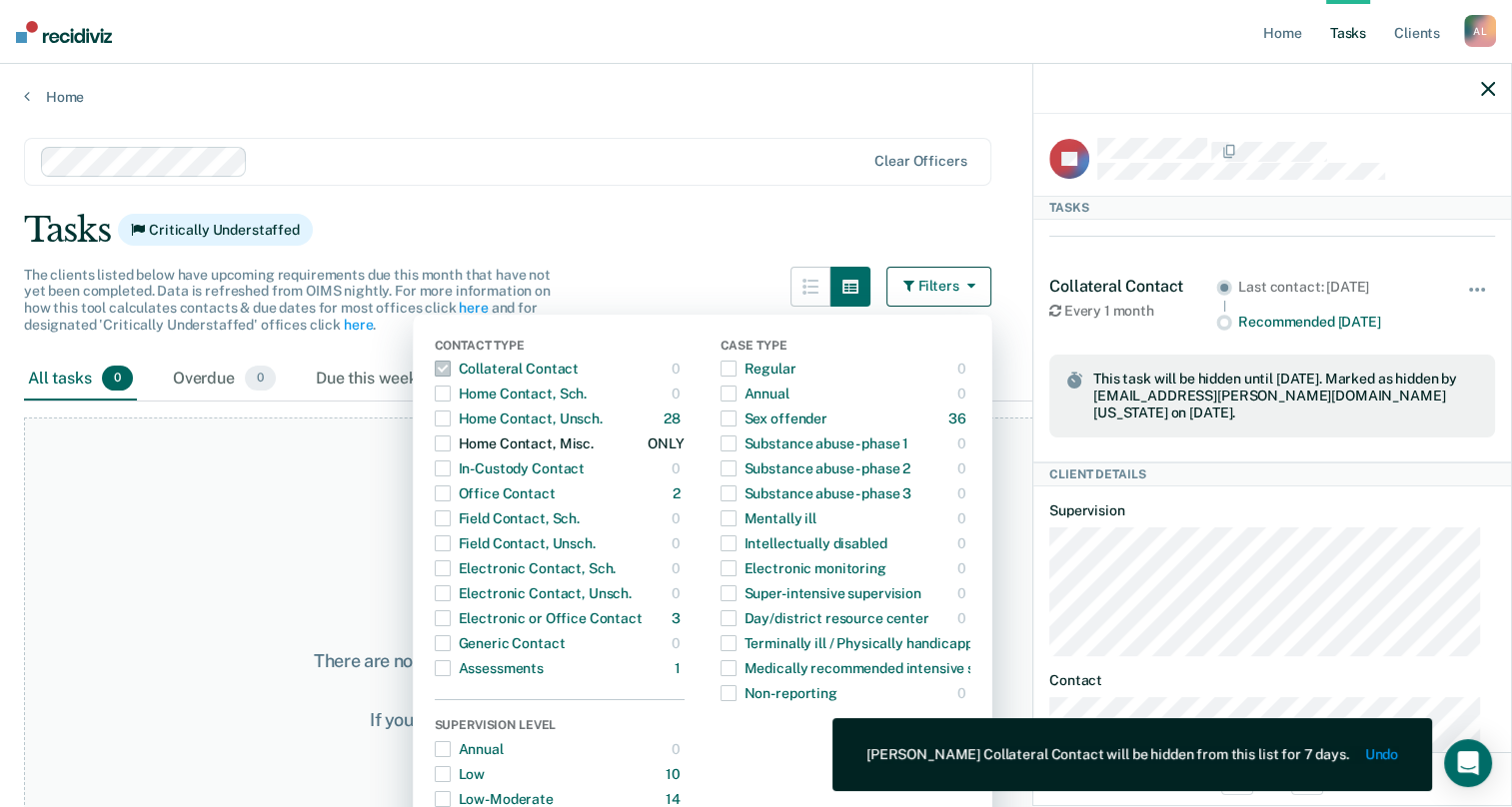 click at bounding box center (443, 443) 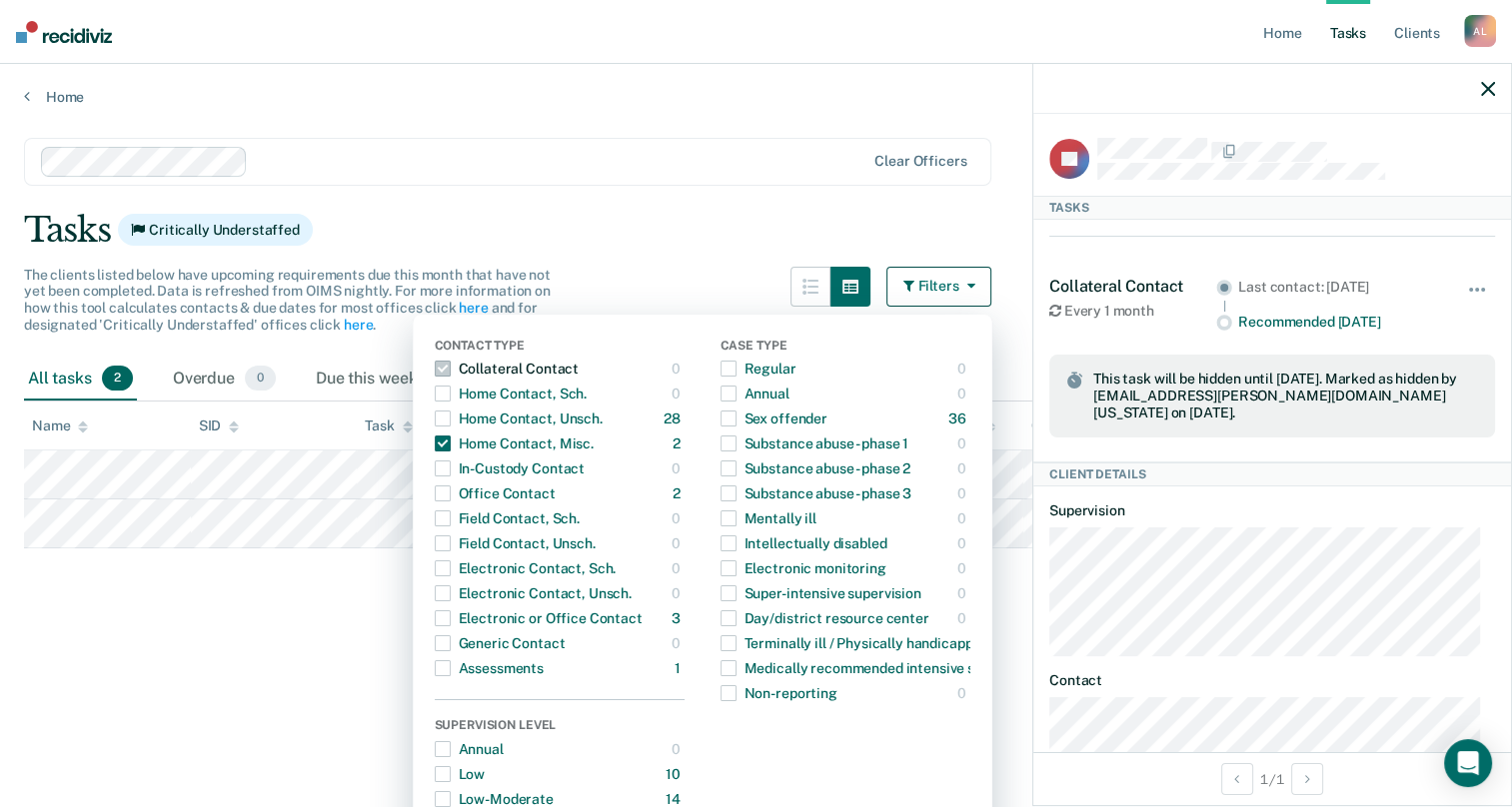 click at bounding box center [443, 369] 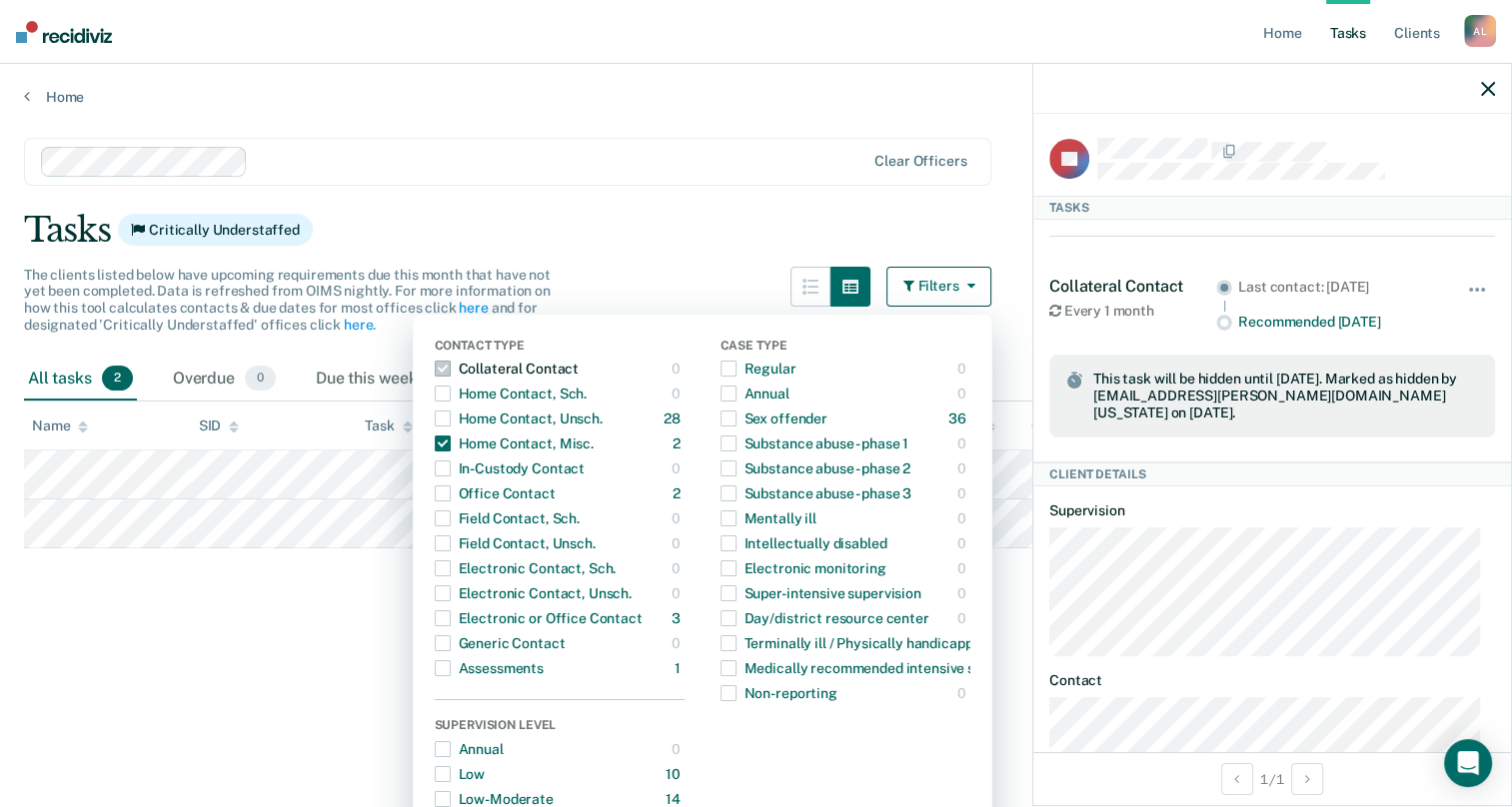 click at bounding box center (443, 369) 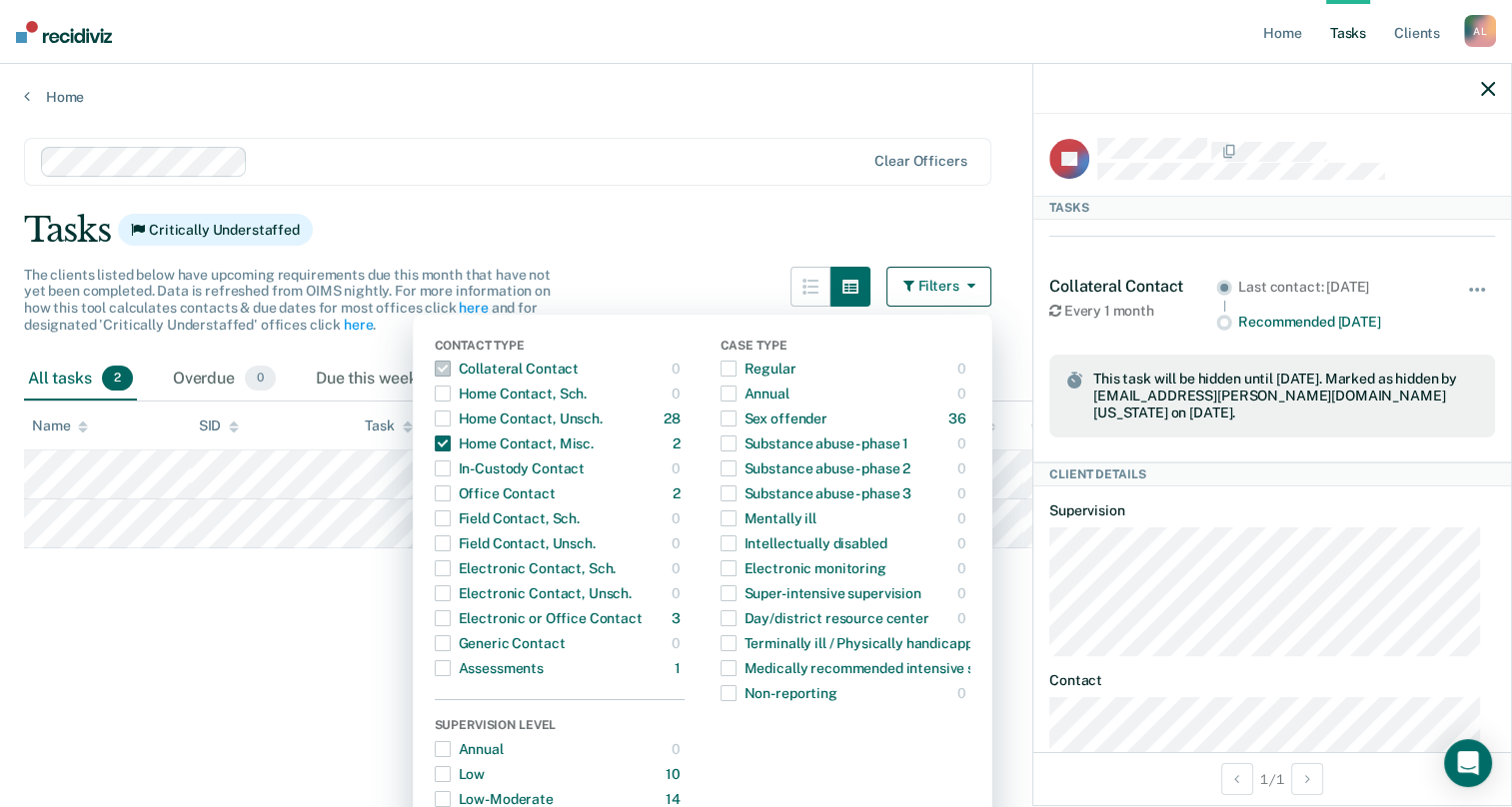 click on "Clear   officers Tasks Critically Understaffed The clients listed below have upcoming requirements due this month that have not yet been completed. Data is refreshed from OIMS nightly. For more information on how this tool calculates contacts & due dates for most offices click   here   and for designated 'Critically Understaffed' offices click   here .  Filters Contact Type Collateral Contact 0 ONLY Home Contact, Sch. 0 ONLY Home Contact, Unsch. 28 ONLY Home Contact, Misc. 2 ONLY In-Custody Contact 0 ONLY Office Contact 2 ONLY Field Contact, Sch. 0 ONLY Field Contact, Unsch. 0 ONLY Electronic Contact, Sch. 0 ONLY Electronic Contact, Unsch. 0 ONLY Electronic or Office Contact 3 ONLY Generic Contact 0 ONLY Assessments 1 ONLY Supervision Level Annual 0 ONLY Low 10 ONLY Low-Moderate 14 ONLY Moderate 12 ONLY High 0 ONLY In-custody 0 ONLY Case Type Regular 0 ONLY Annual 0 ONLY Sex offender 36 ONLY Substance abuse - phase 1 0 ONLY Substance abuse - phase 2 0 ONLY Substance abuse - phase 3 0 ONLY Mentally ill 0 ONLY" at bounding box center (756, 453) 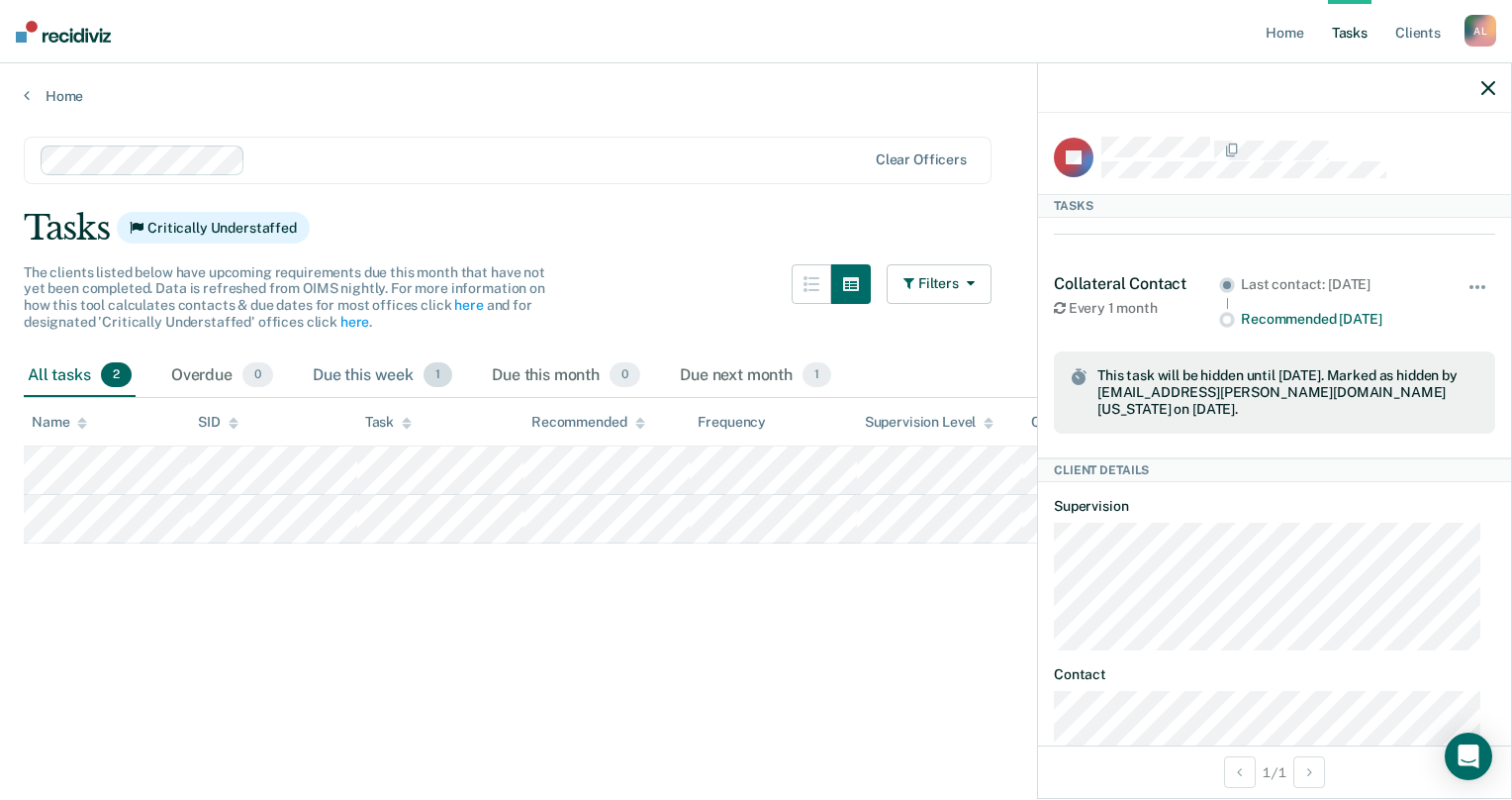 click on "Due this week 1" at bounding box center [382, 376] 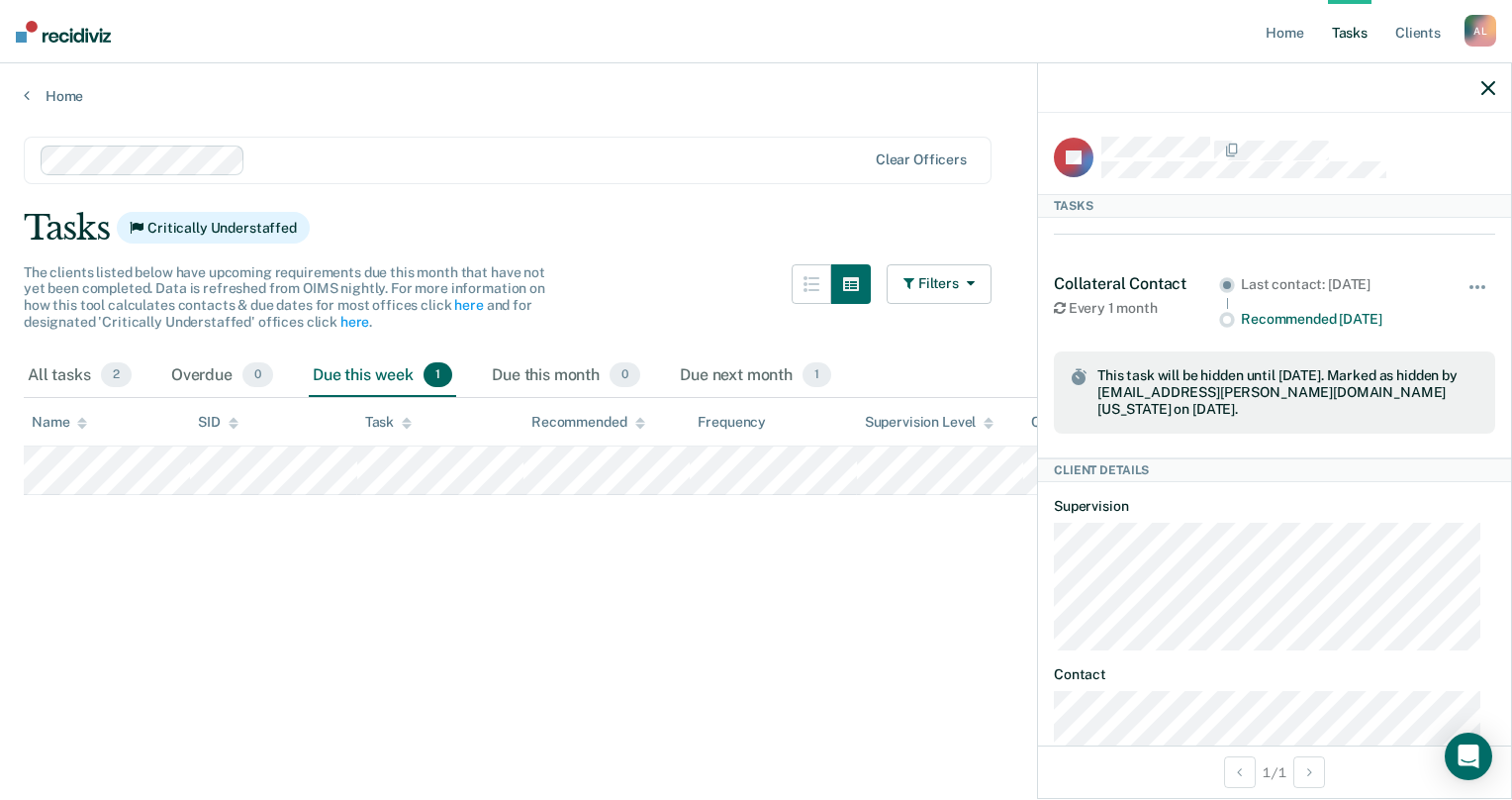 click on "Due this week 1" at bounding box center [382, 376] 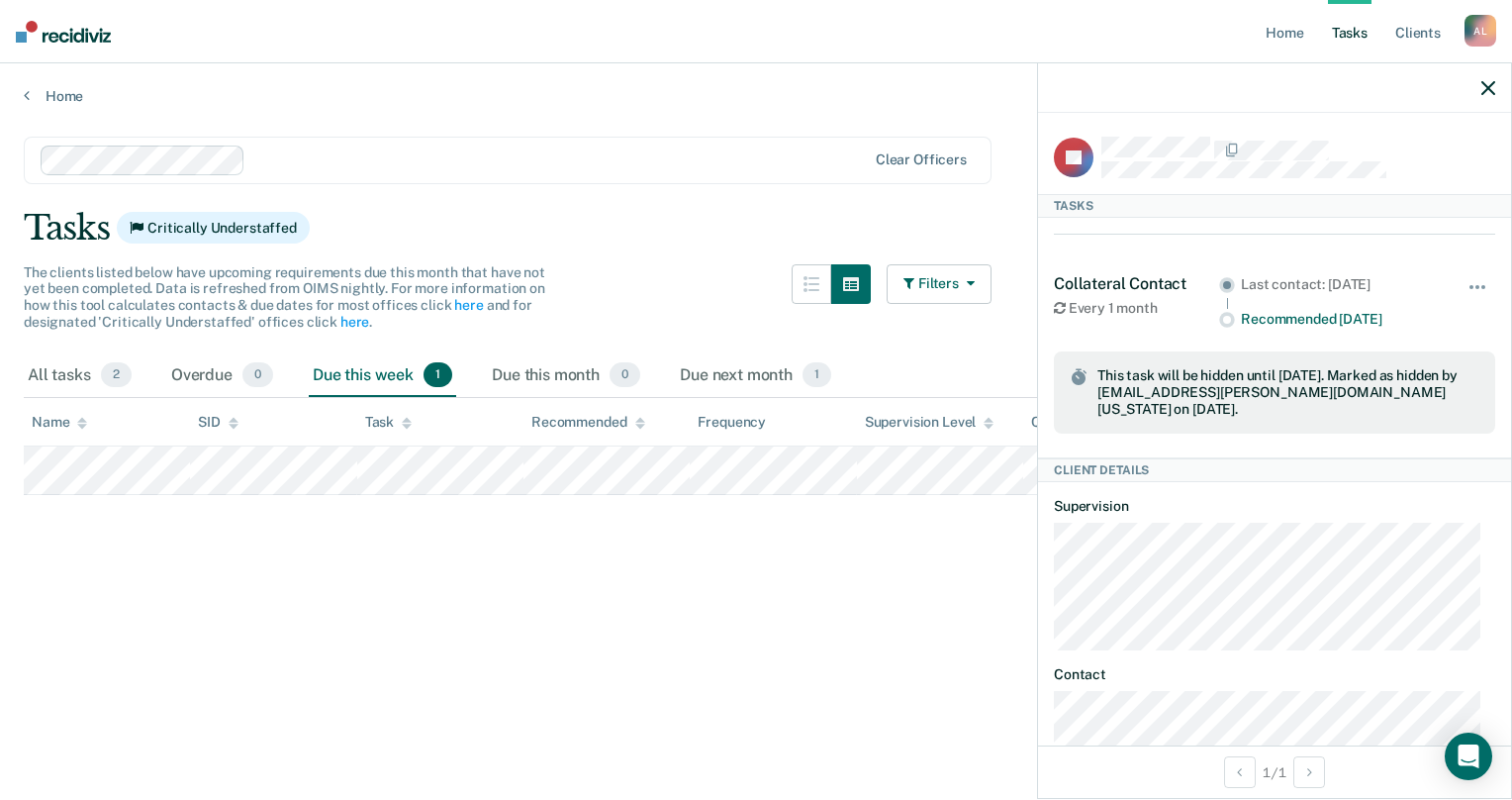 click on "Filters" at bounding box center [939, 284] 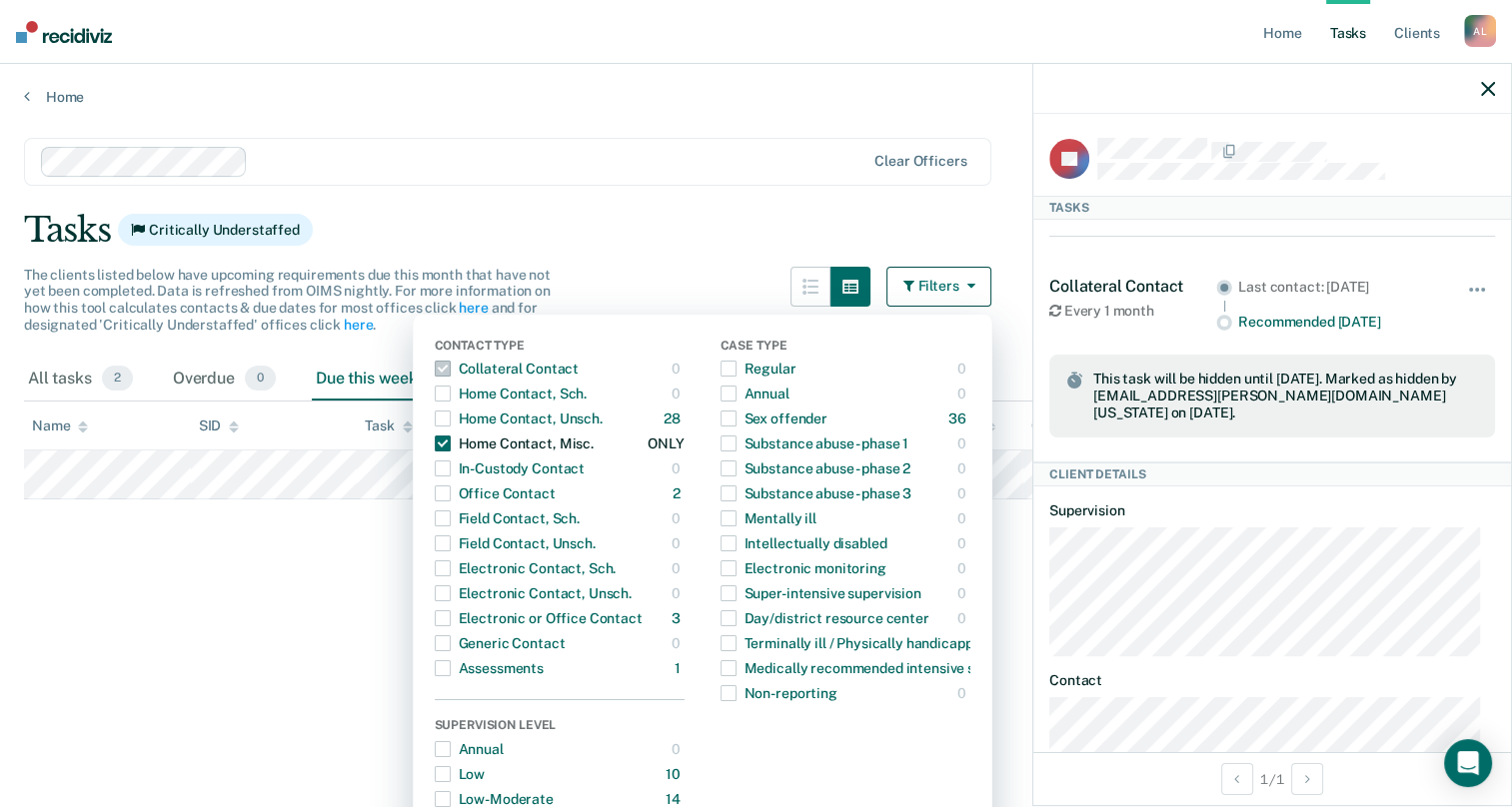 click at bounding box center (443, 443) 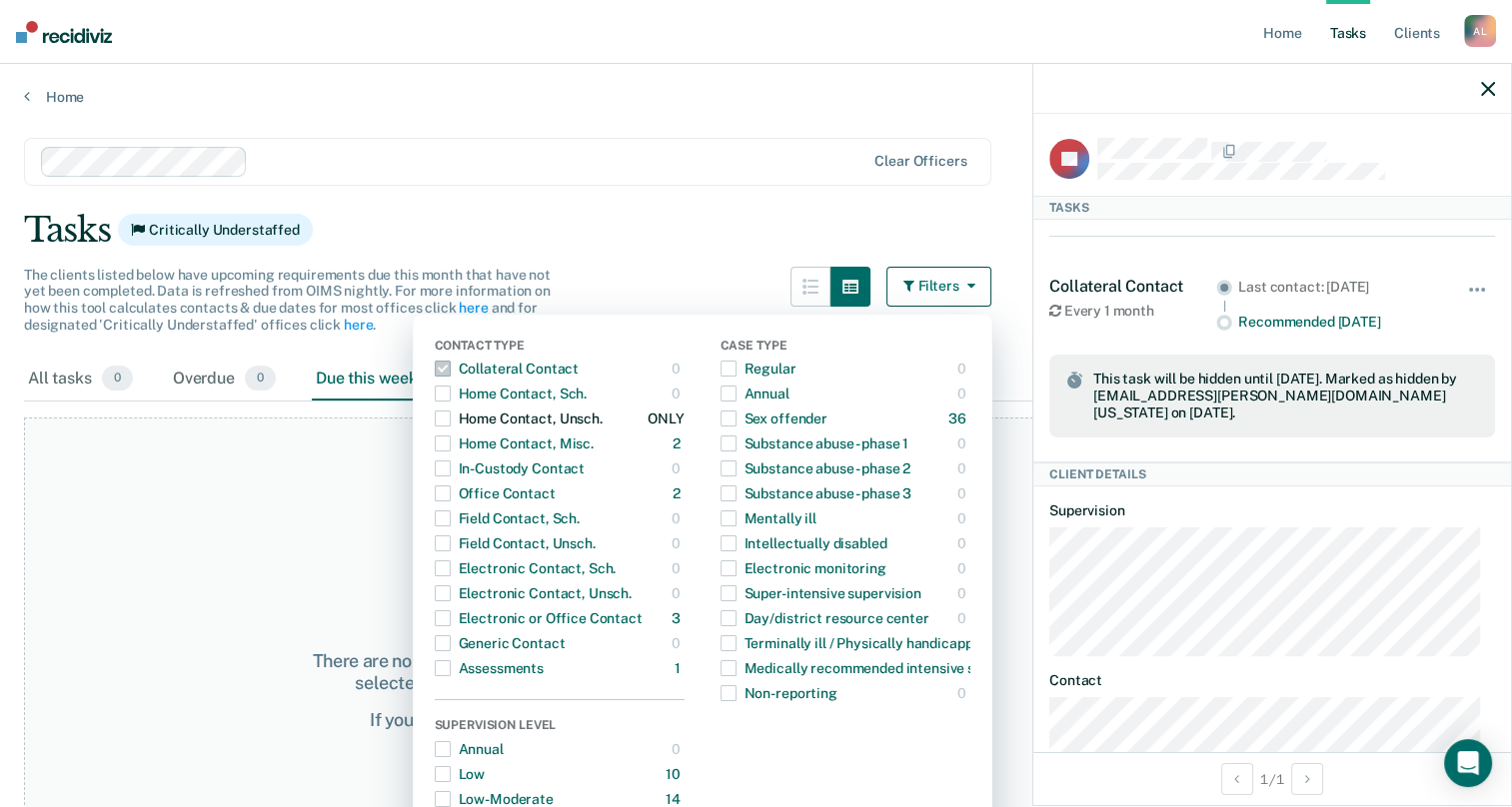 click at bounding box center (443, 418) 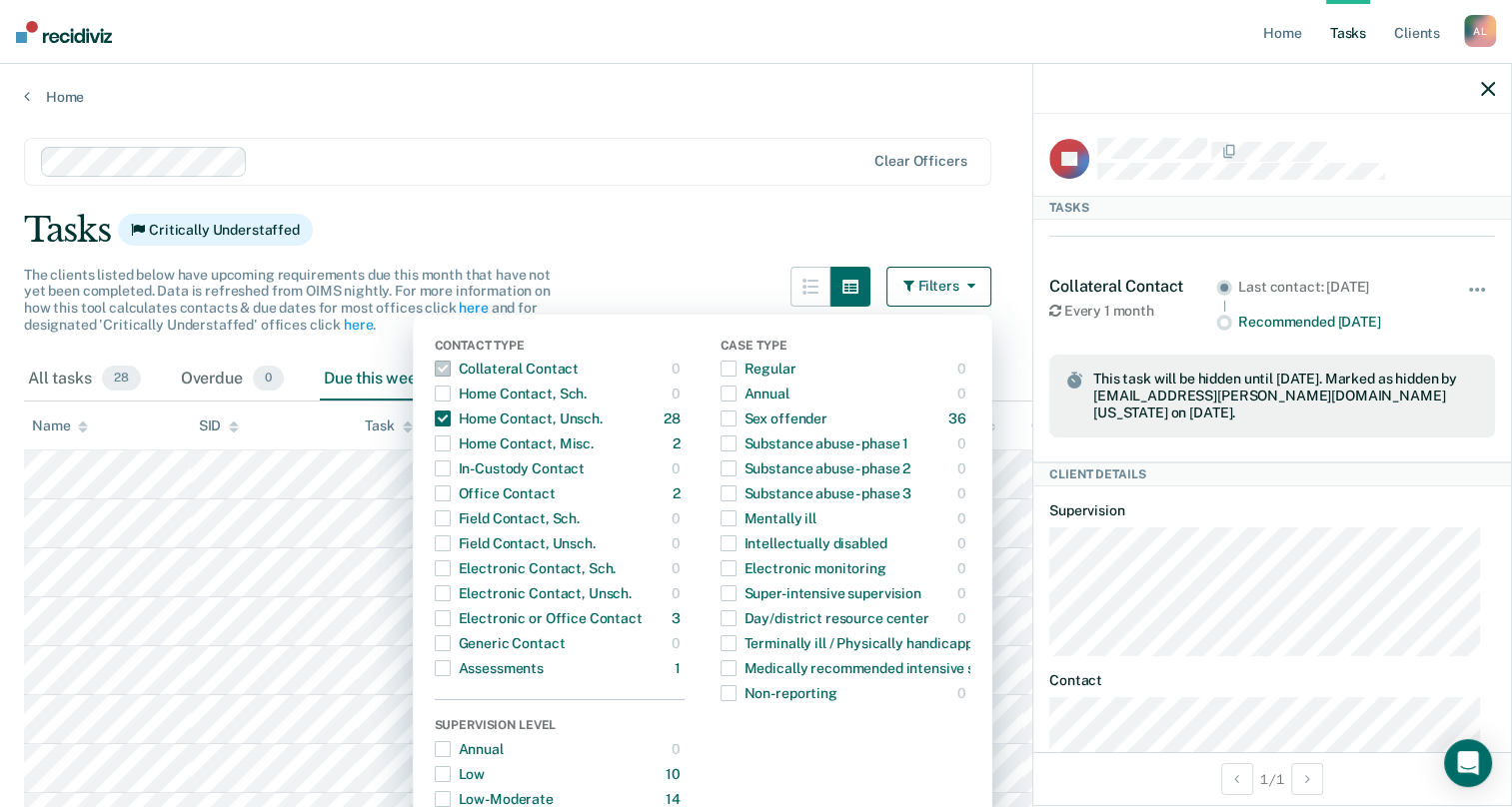 click on "Clear   officers Tasks Critically Understaffed The clients listed below have upcoming requirements due this month that have not yet been completed. Data is refreshed from OIMS nightly. For more information on how this tool calculates contacts & due dates for most offices click   here   and for designated 'Critically Understaffed' offices click   here .  Filters Contact Type Collateral Contact 0 ONLY Home Contact, Sch. 0 ONLY Home Contact, Unsch. 28 ONLY Home Contact, Misc. 2 ONLY In-Custody Contact 0 ONLY Office Contact 2 ONLY Field Contact, Sch. 0 ONLY Field Contact, Unsch. 0 ONLY Electronic Contact, Sch. 0 ONLY Electronic Contact, Unsch. 0 ONLY Electronic or Office Contact 3 ONLY Generic Contact 0 ONLY Assessments 1 ONLY Supervision Level Annual 0 ONLY Low 10 ONLY Low-Moderate 14 ONLY Moderate 12 ONLY High 0 ONLY In-custody 0 ONLY Case Type Regular 0 ONLY Annual 0 ONLY Sex offender 36 ONLY Substance abuse - phase 1 0 ONLY Substance abuse - phase 2 0 ONLY Substance abuse - phase 3 0 ONLY Mentally ill 0 ONLY" at bounding box center (756, 1000) 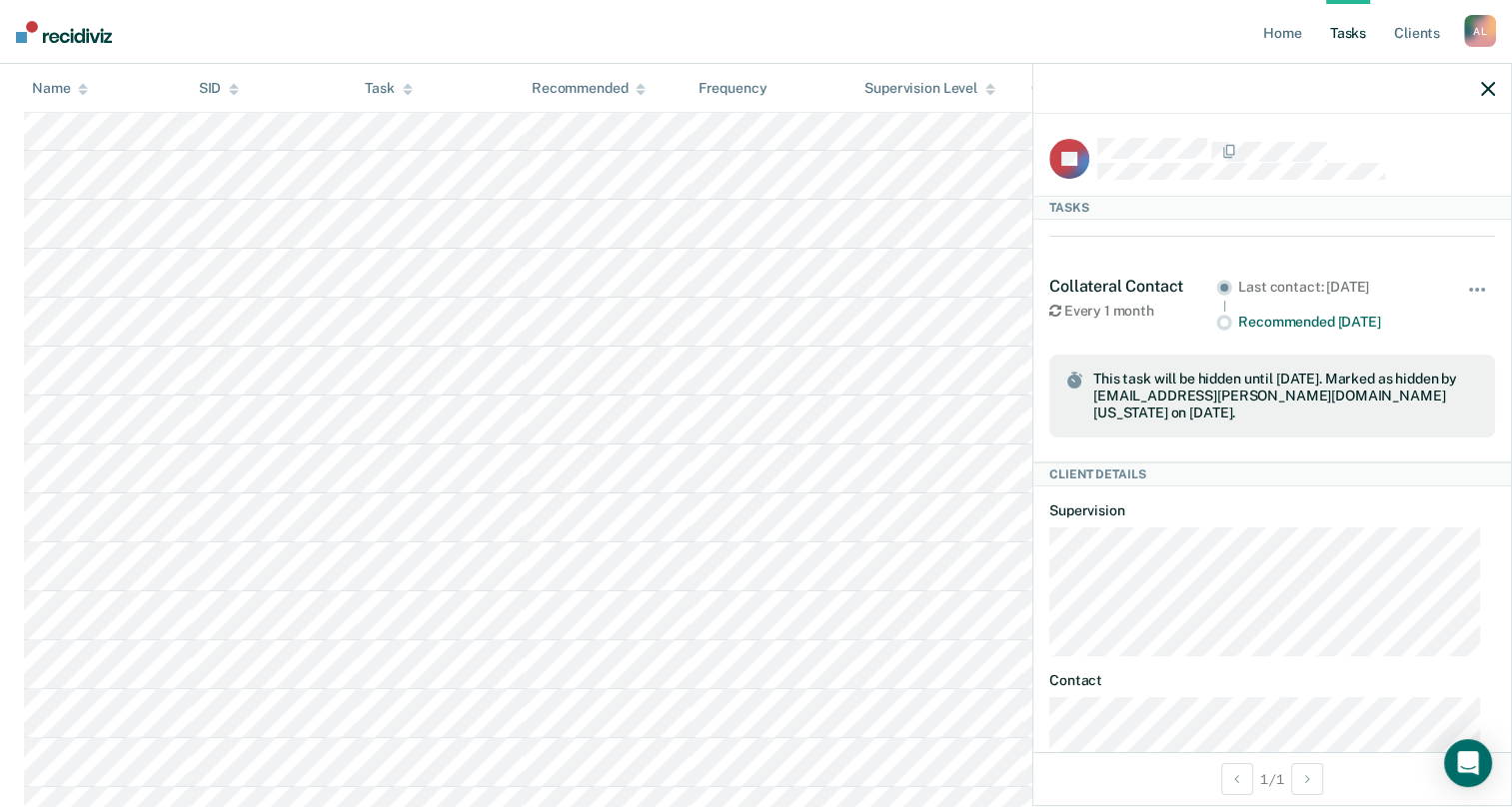 scroll, scrollTop: 499, scrollLeft: 0, axis: vertical 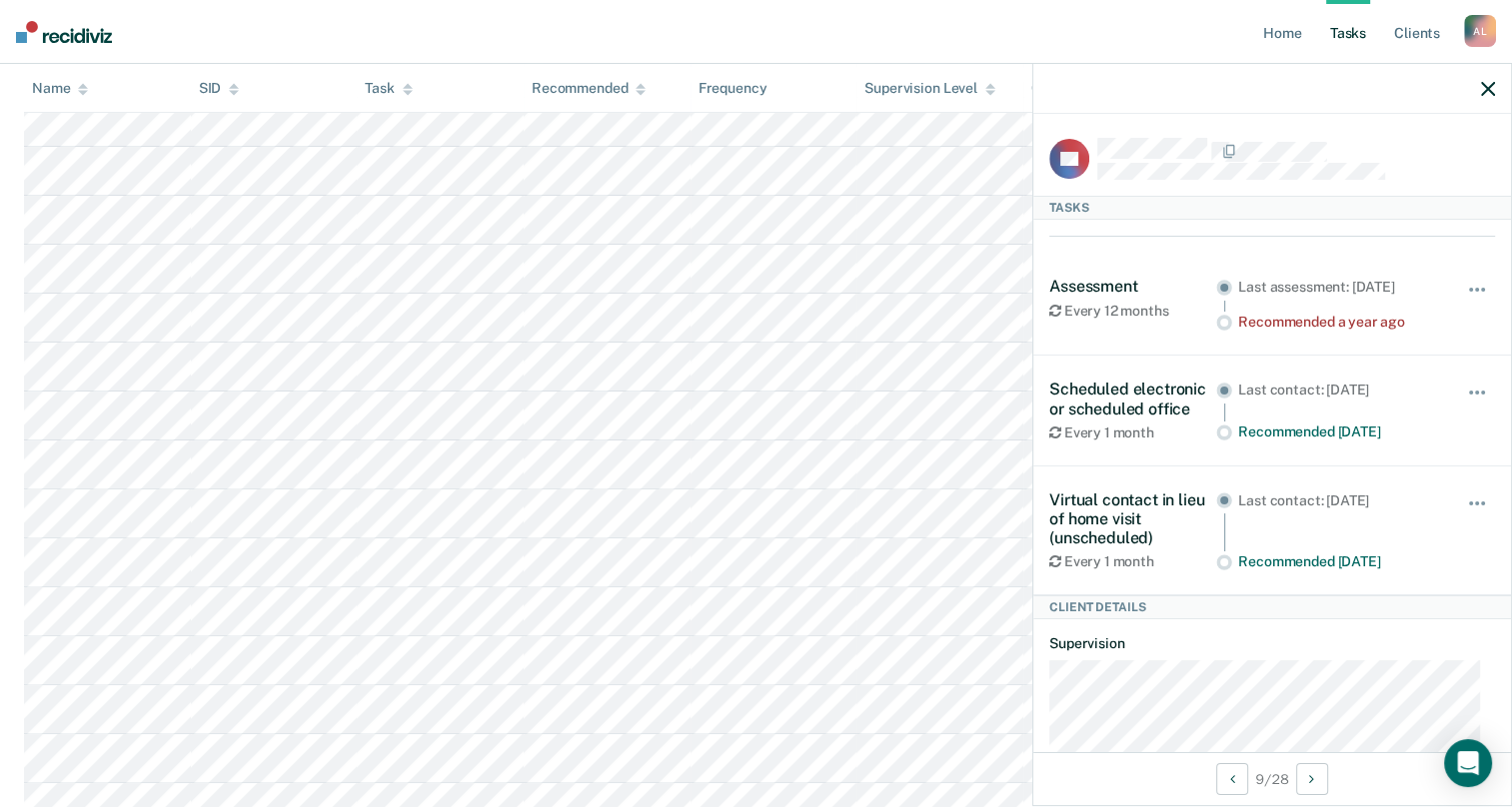 click on "Hide from tasks list for... 7  days 30  days 90  days" at bounding box center [1478, 530] 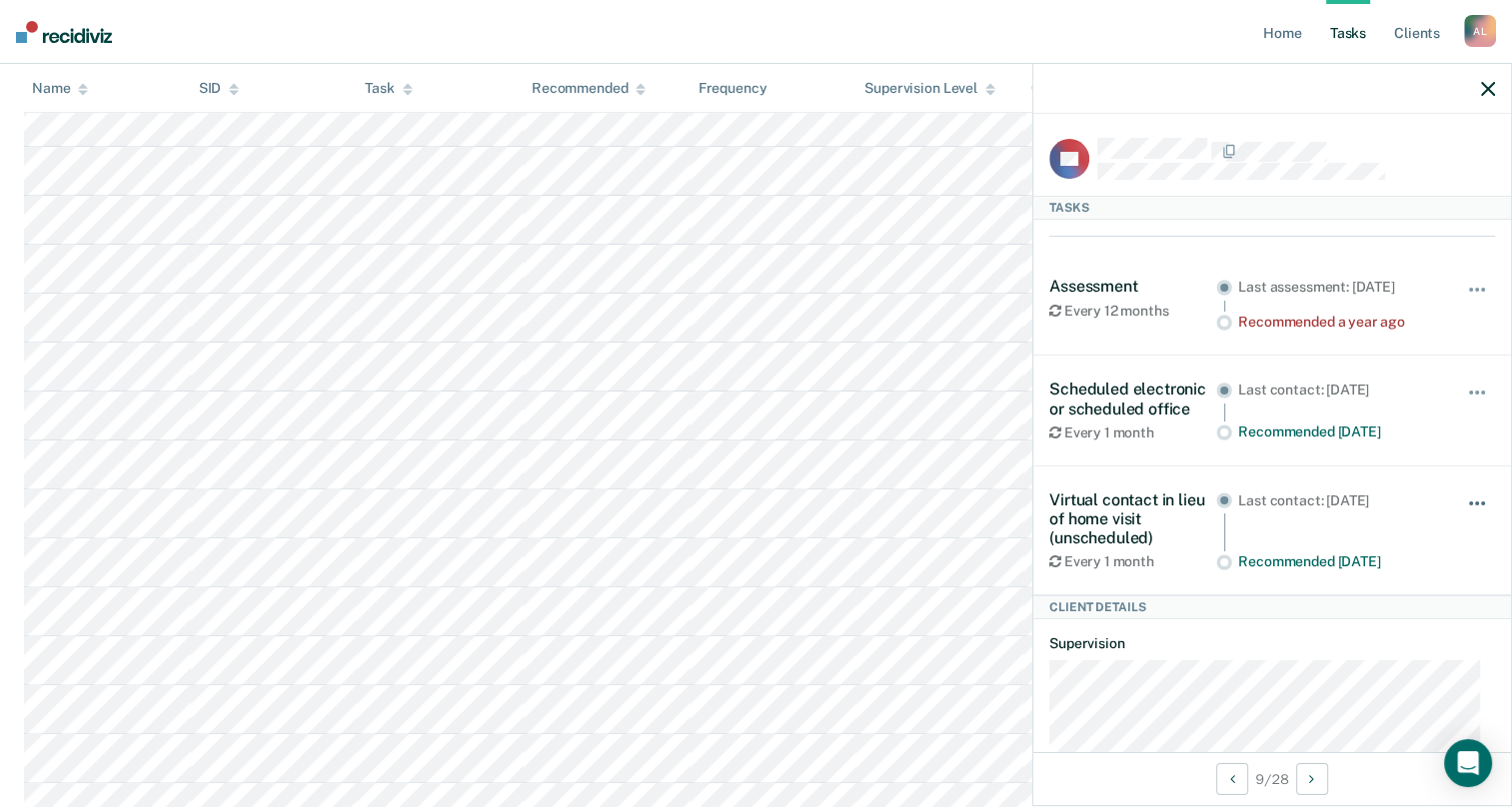 click at bounding box center [1478, 513] 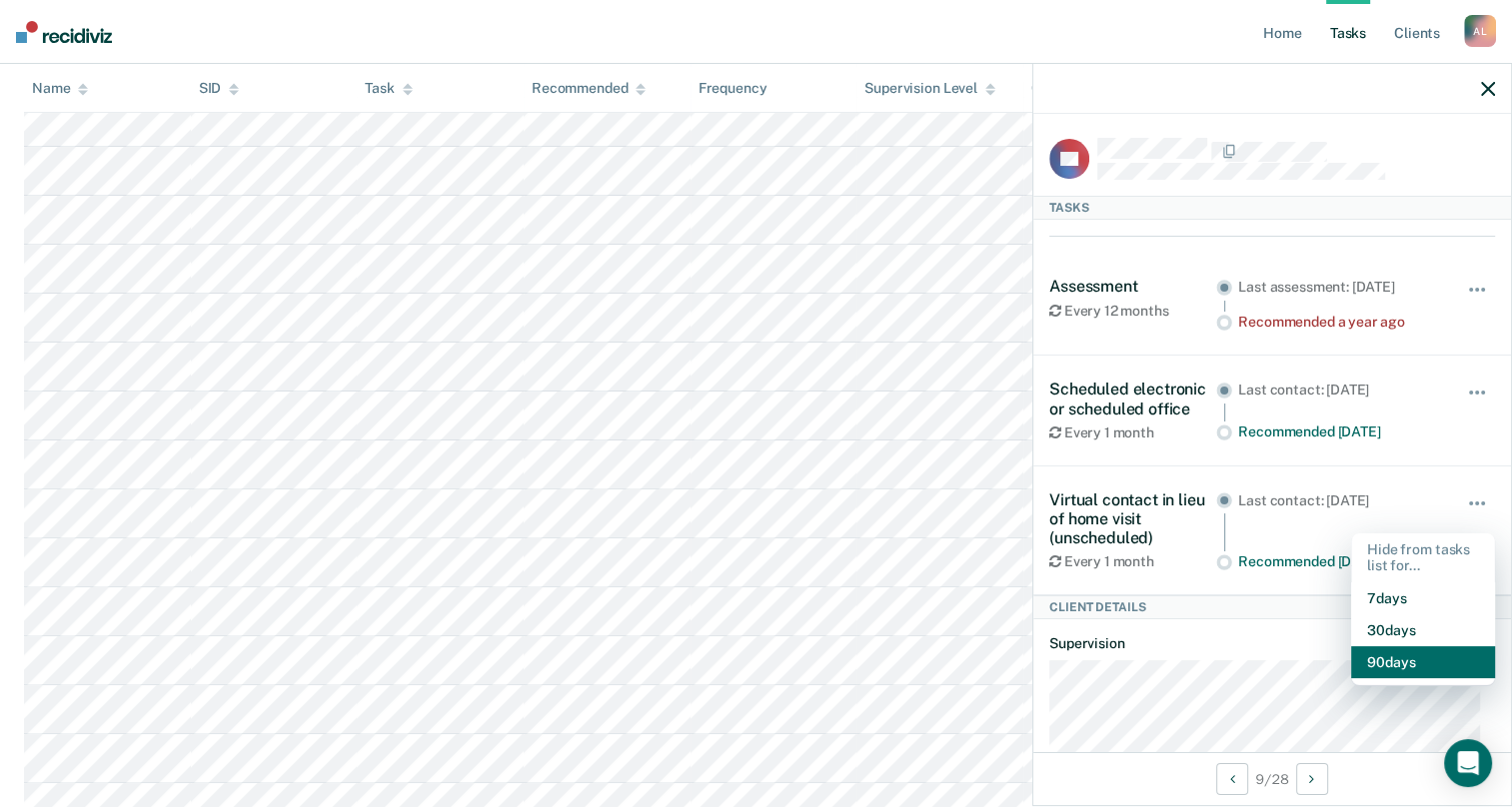 click on "90  days" at bounding box center [1423, 662] 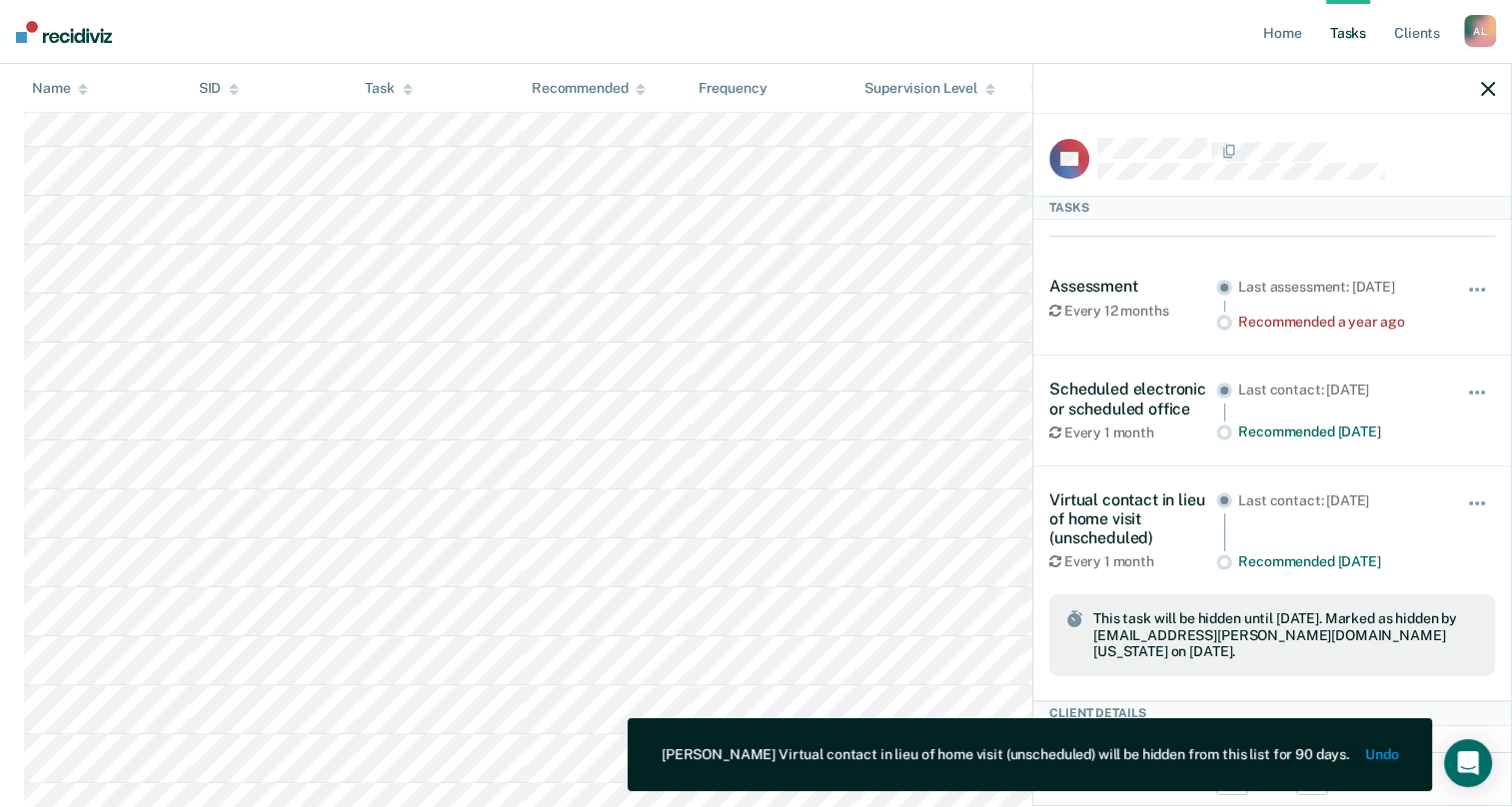 click 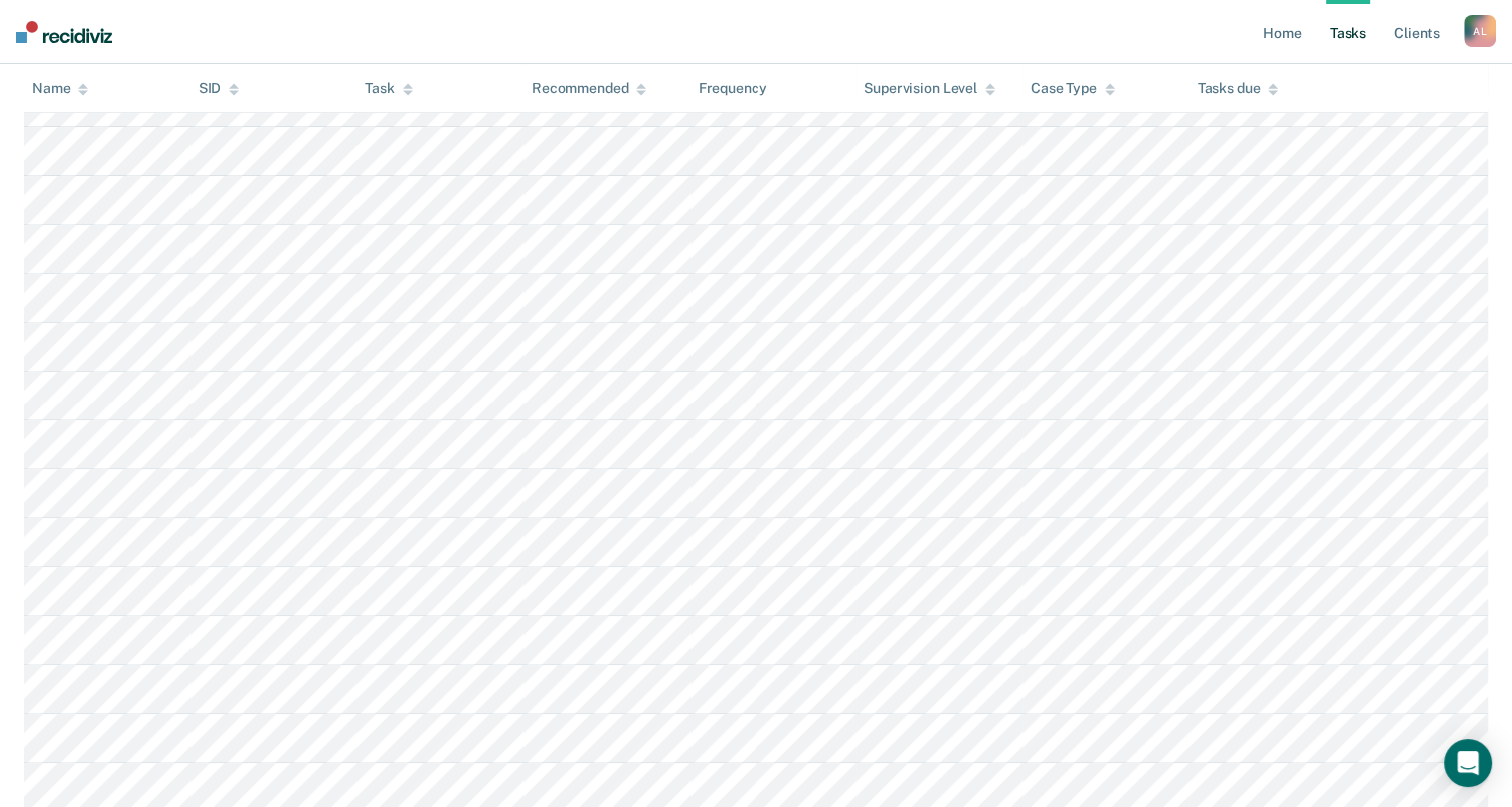 scroll, scrollTop: 864, scrollLeft: 0, axis: vertical 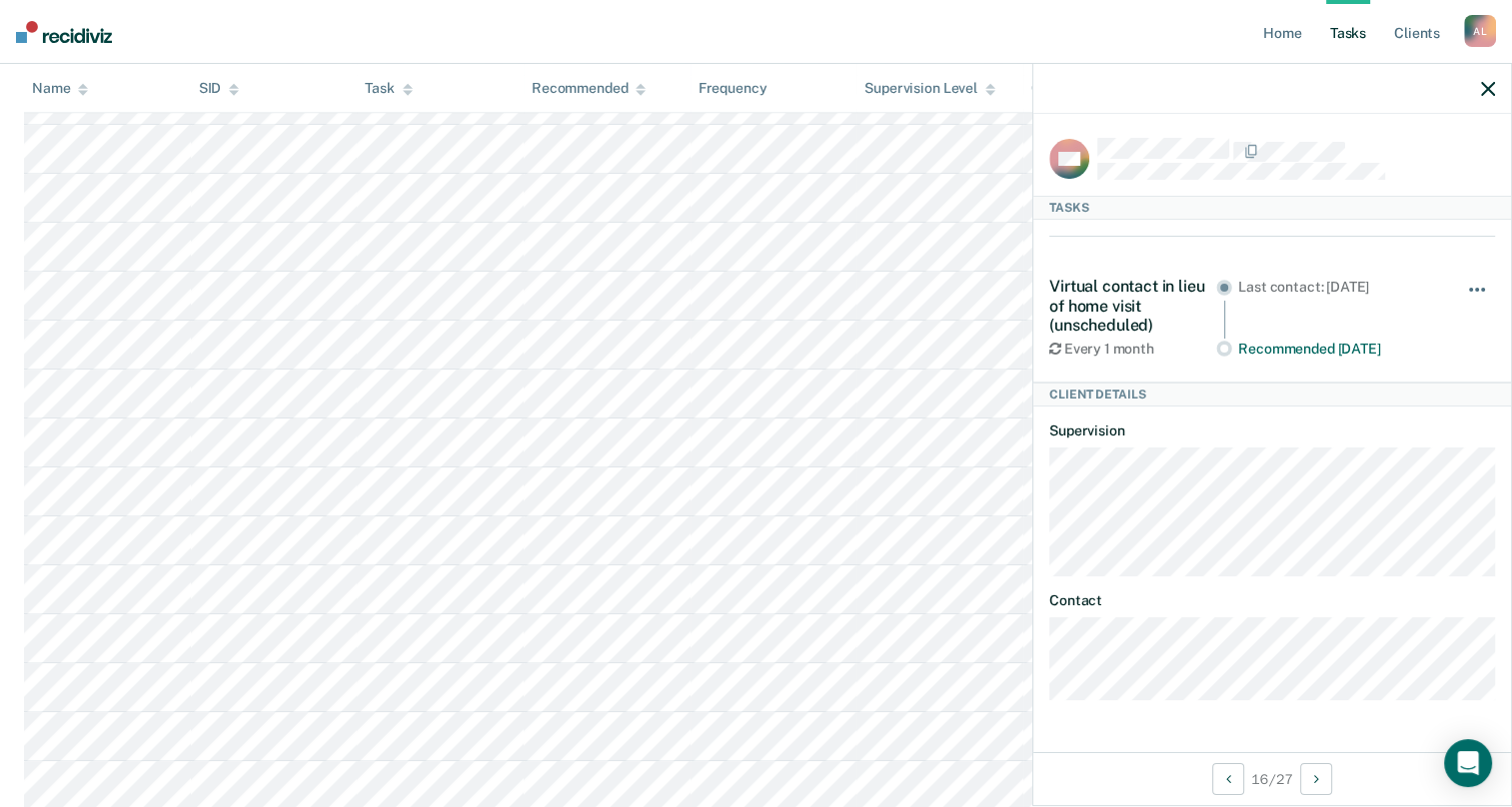 click at bounding box center (1478, 300) 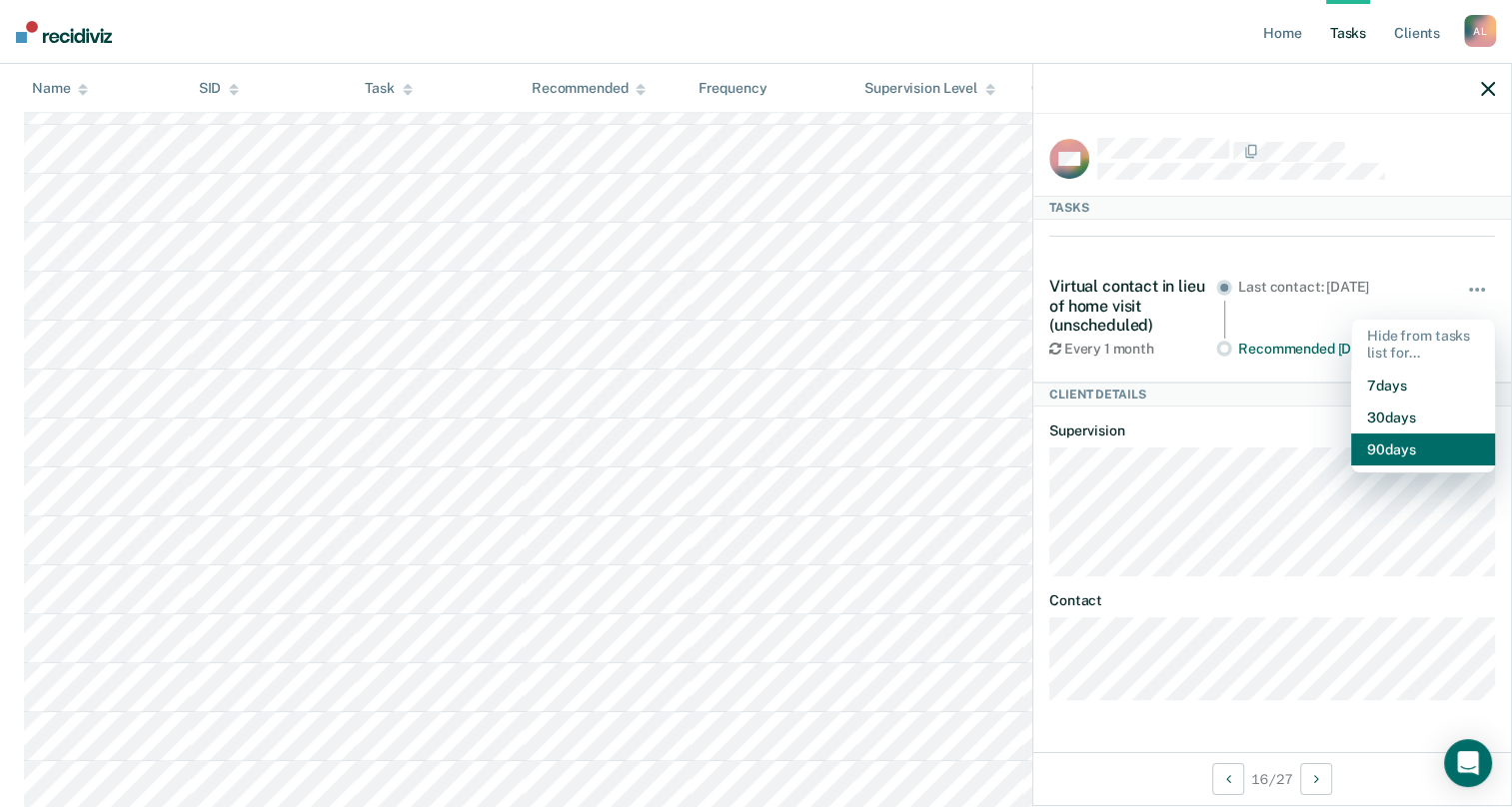 click on "90  days" at bounding box center (1423, 449) 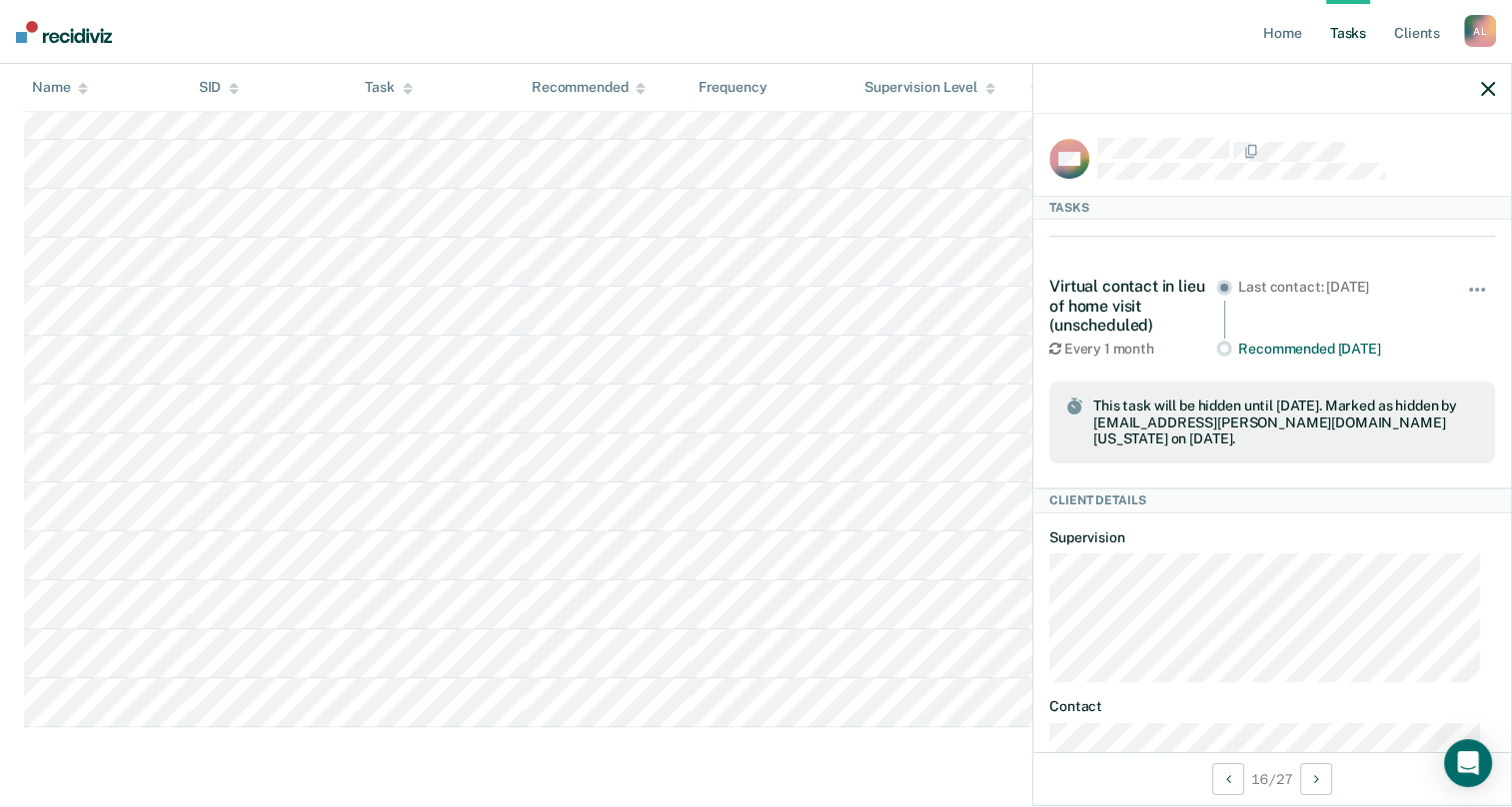 scroll, scrollTop: 1005, scrollLeft: 0, axis: vertical 